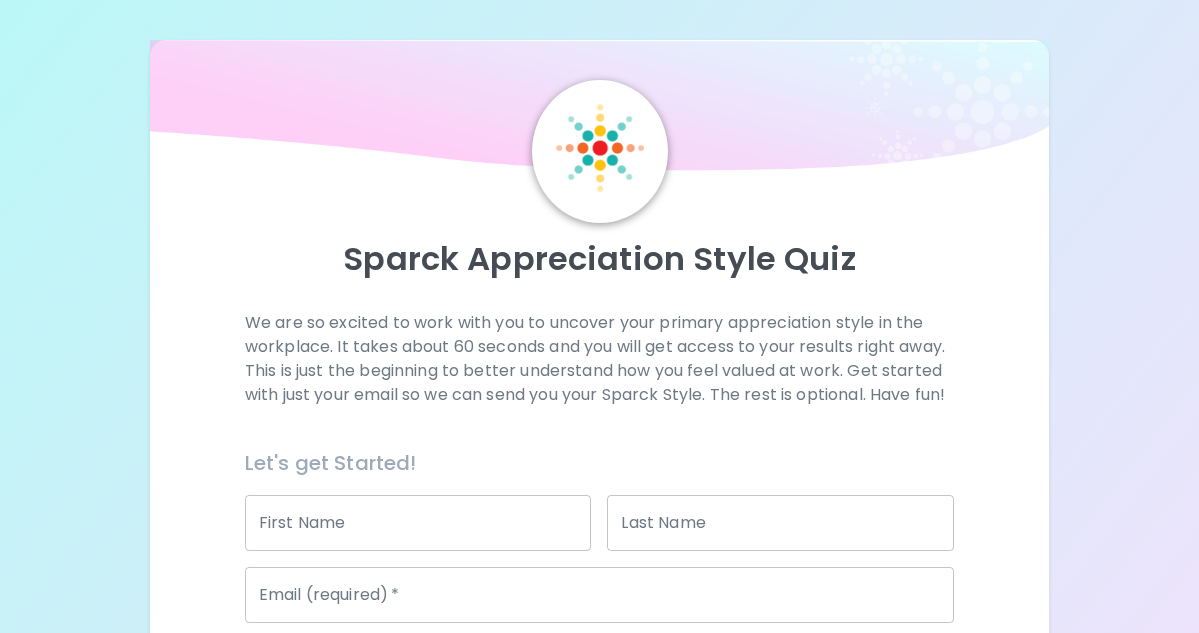 scroll, scrollTop: 0, scrollLeft: 0, axis: both 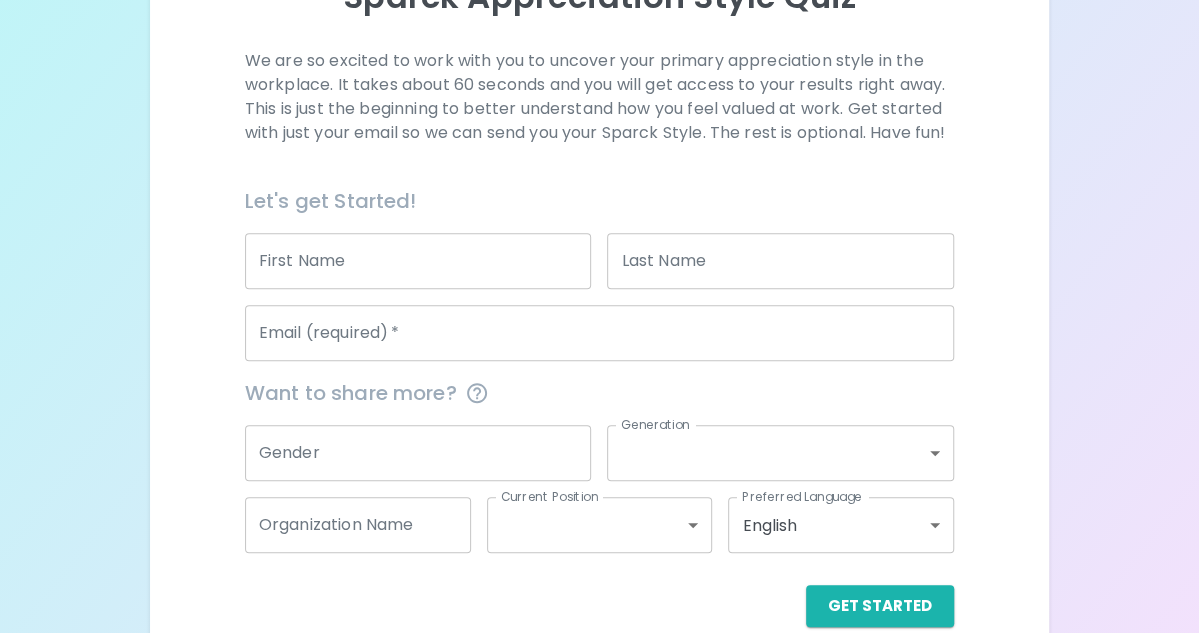 click on "First Name" at bounding box center (418, 261) 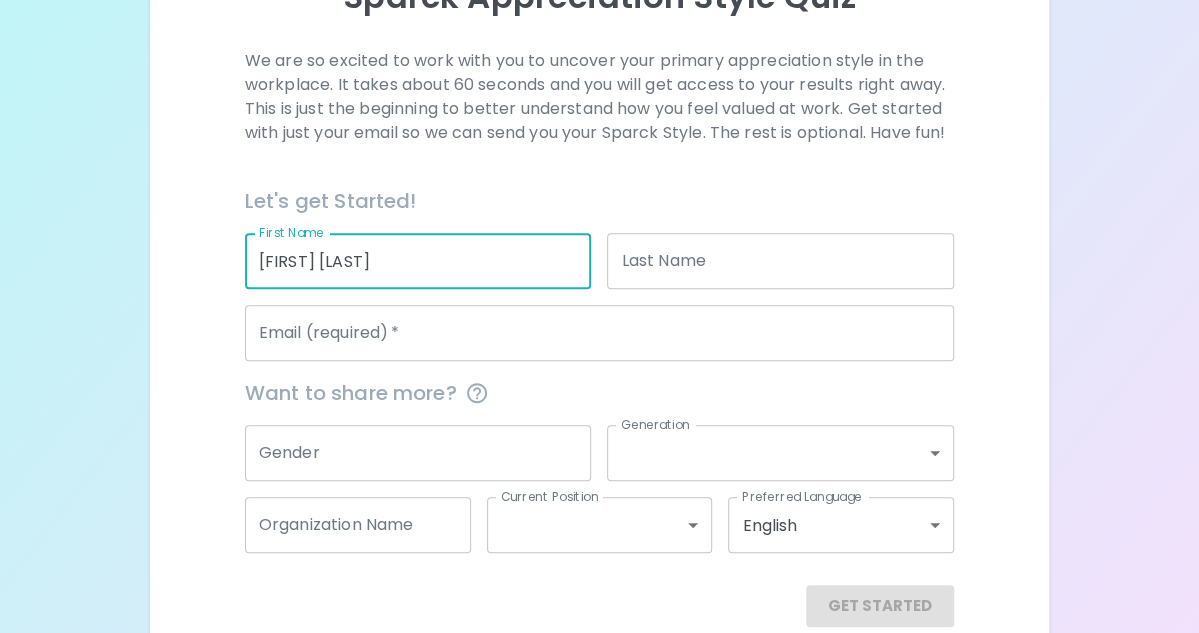 type on "[FIRST] [LAST]" 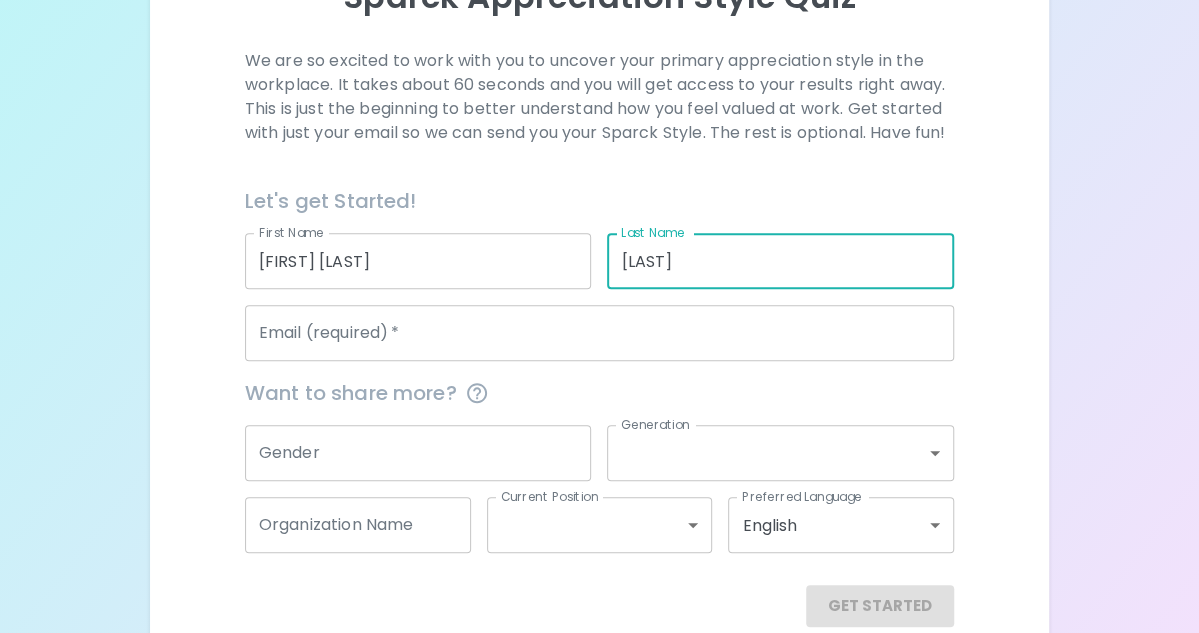 type on "[LAST]" 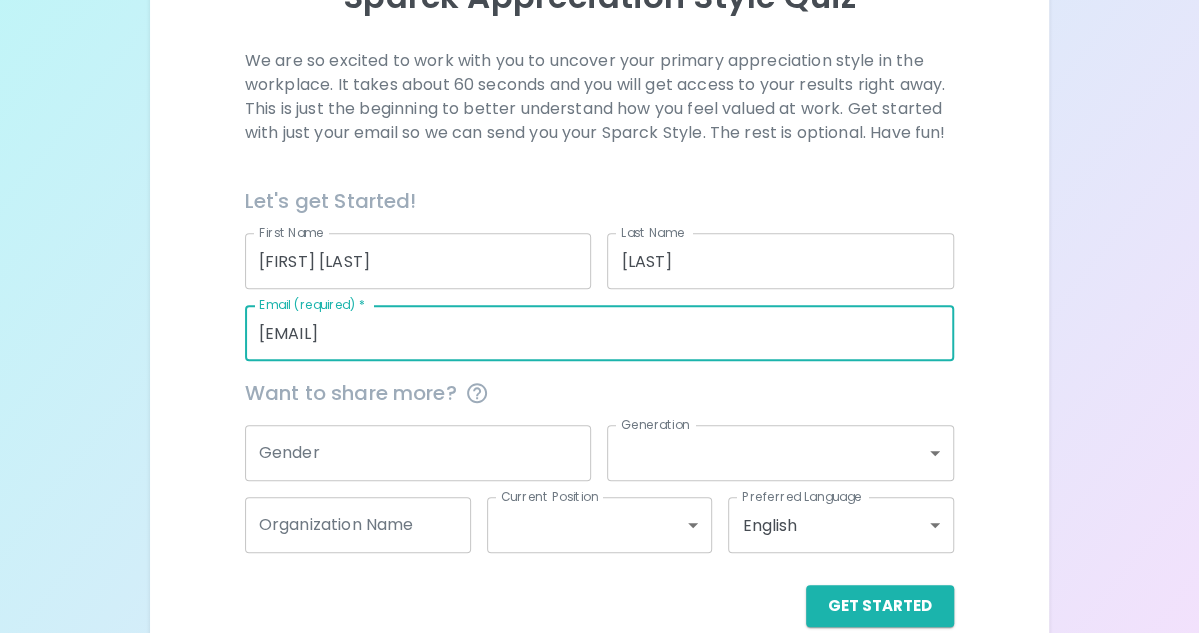 type on "[EMAIL]" 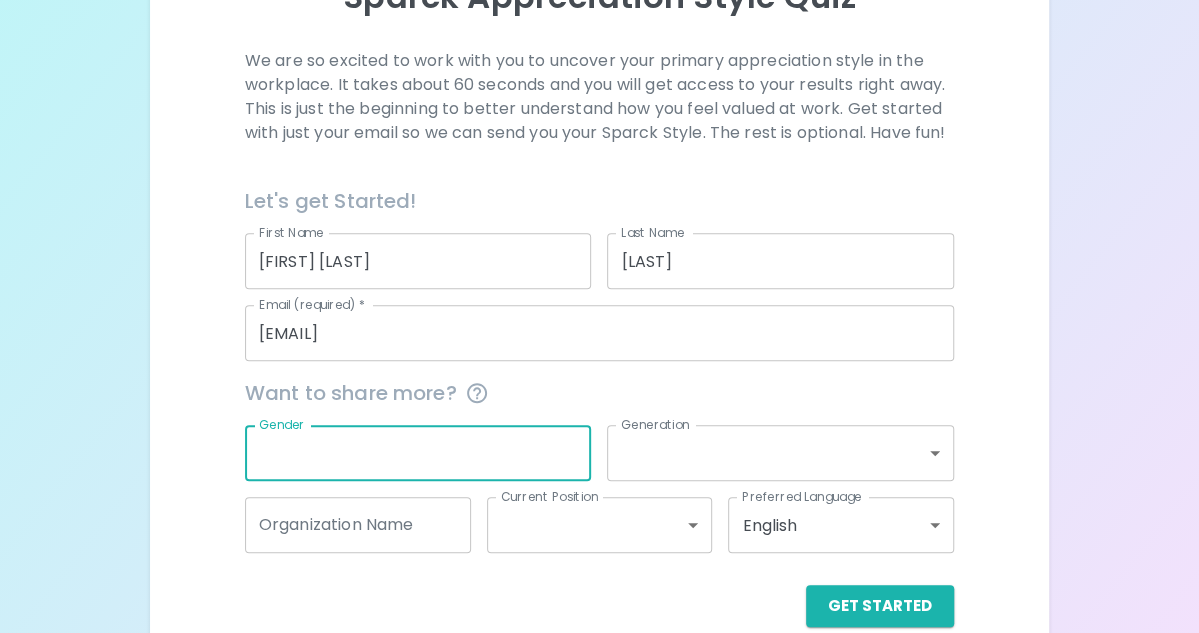 type on "g" 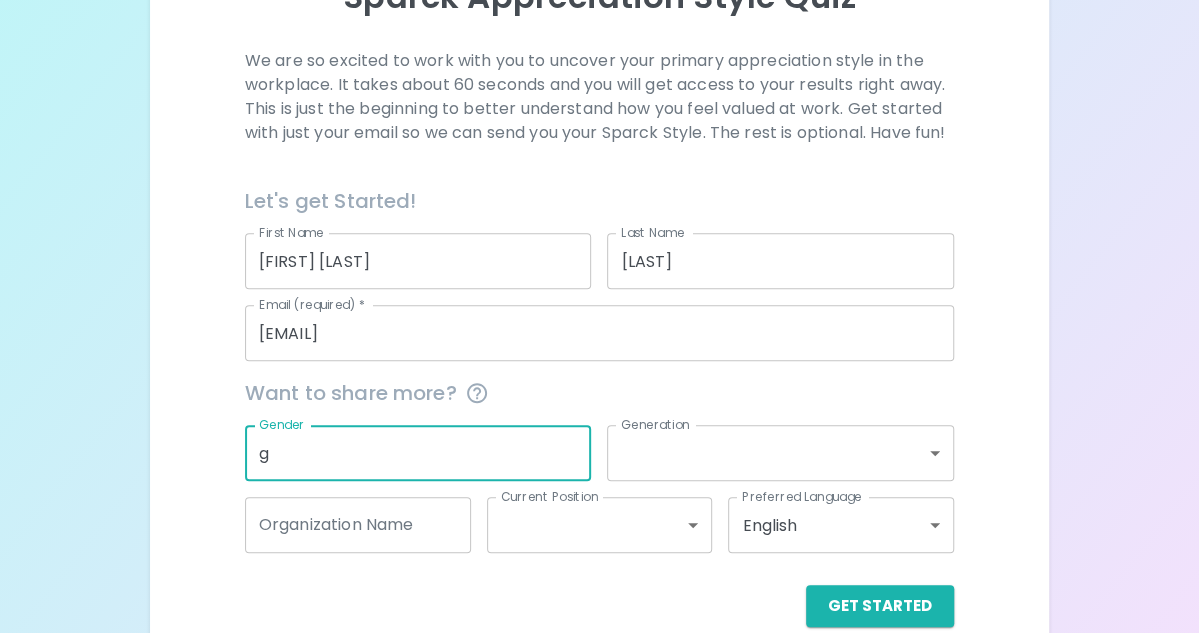 type 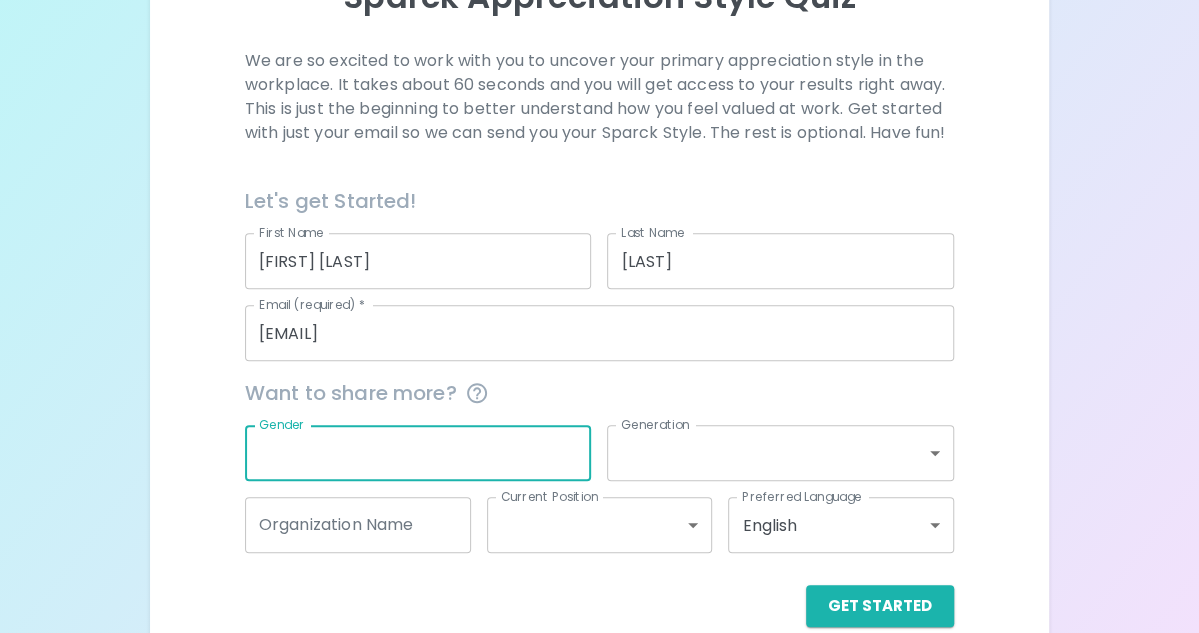 click on "First Name [FIRST] [LAST] First Name Last Name Last Name Email (required)   * [EMAIL] Email (required)   * Want to share more? Gender Gender Generation ​ Generation Organization Name Organization Name Current Position ​ Current Position Preferred Language English en Preferred Language Get Started" at bounding box center [599, 222] 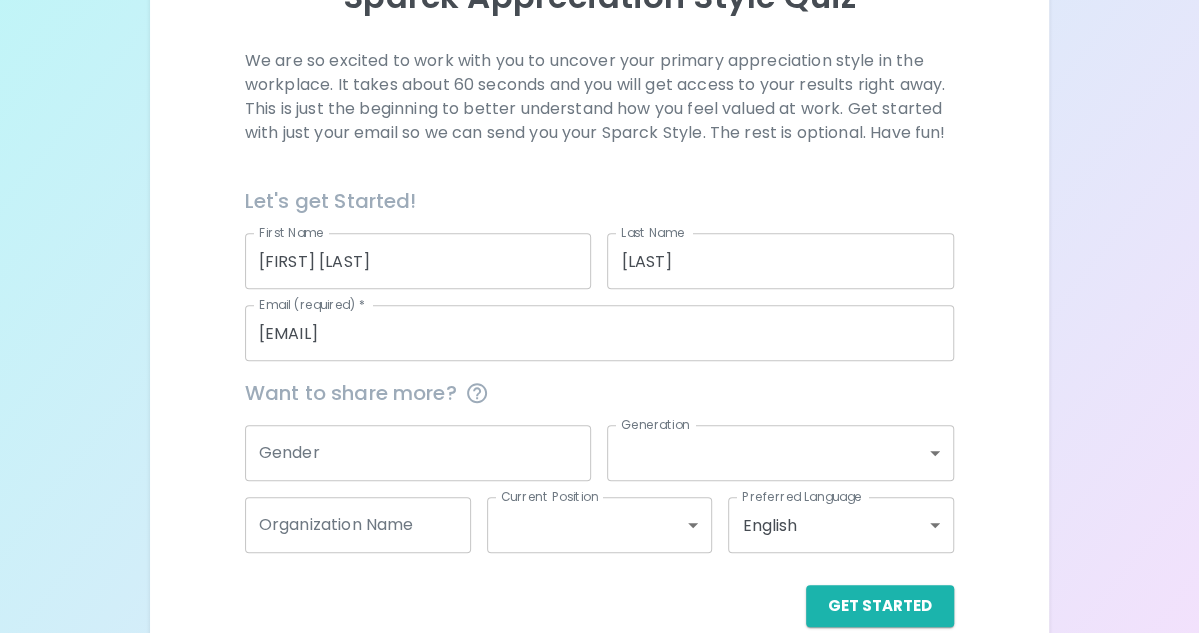 scroll, scrollTop: 343, scrollLeft: 0, axis: vertical 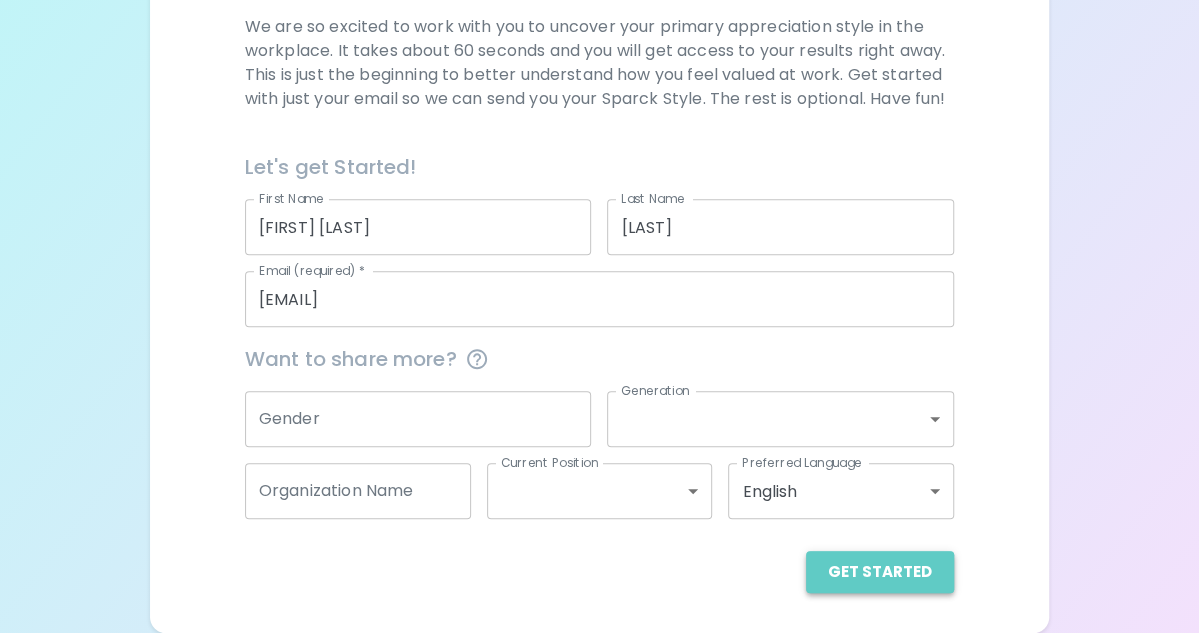 click on "Get Started" at bounding box center [880, 572] 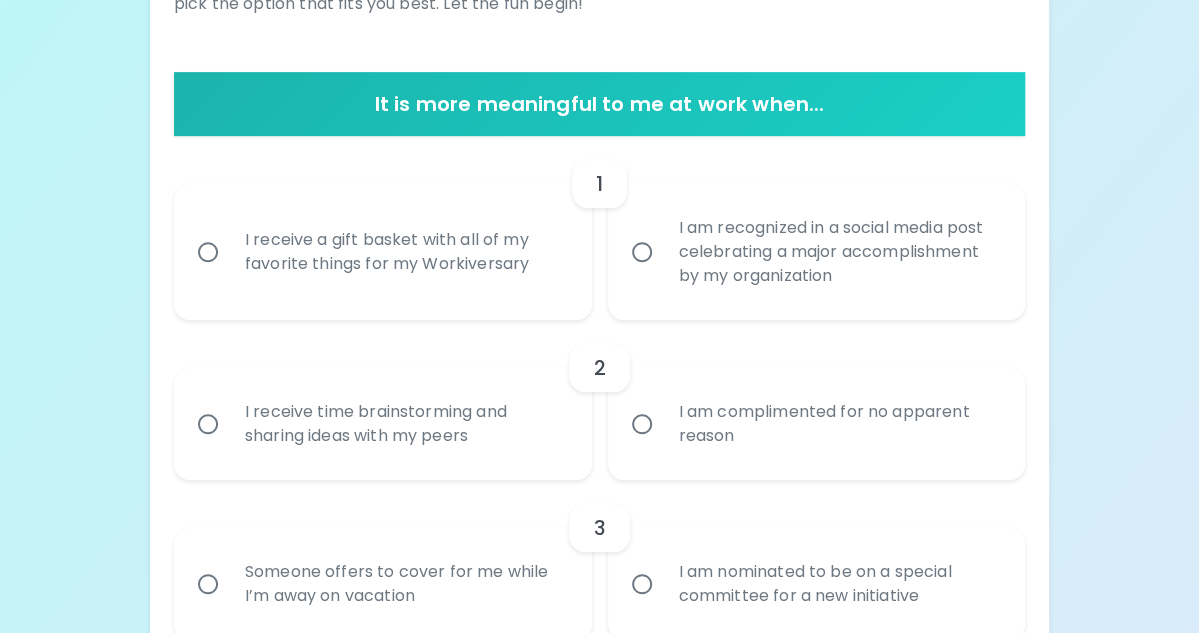 scroll, scrollTop: 383, scrollLeft: 0, axis: vertical 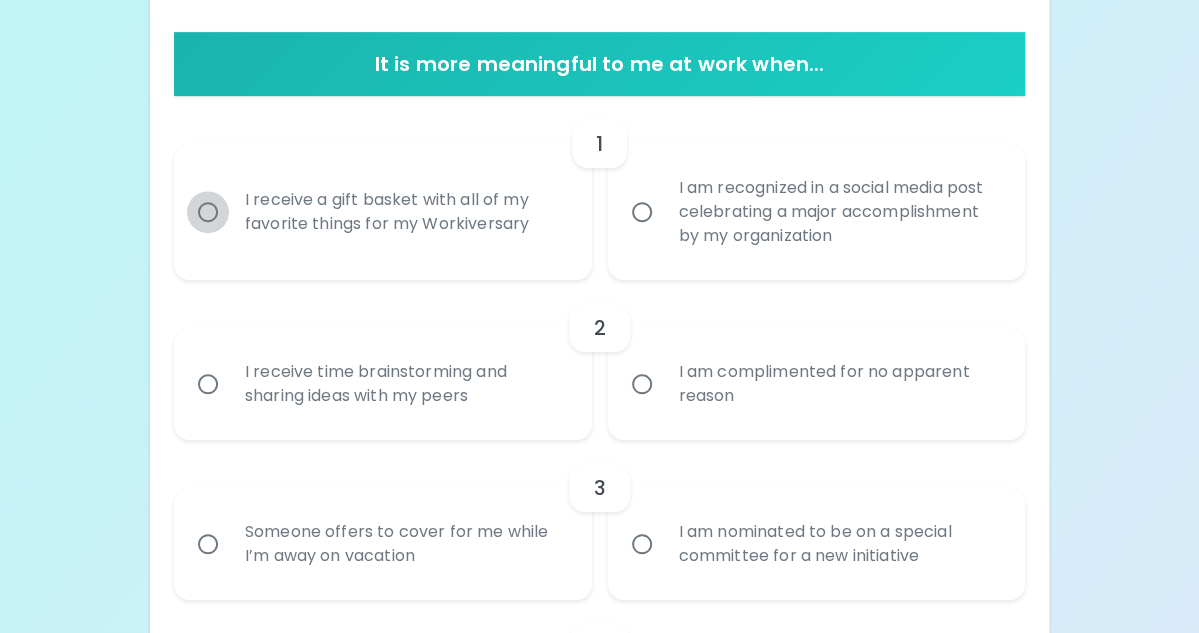 click on "I receive a gift basket with all of my favorite things for my Workiversary" at bounding box center (208, 212) 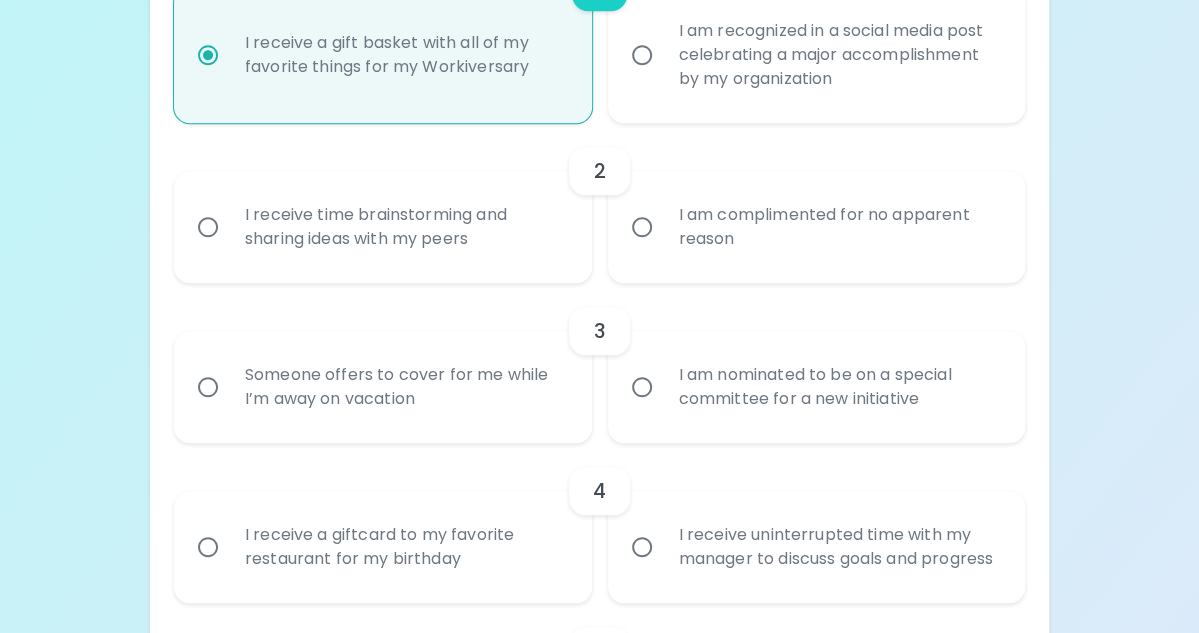 scroll, scrollTop: 543, scrollLeft: 0, axis: vertical 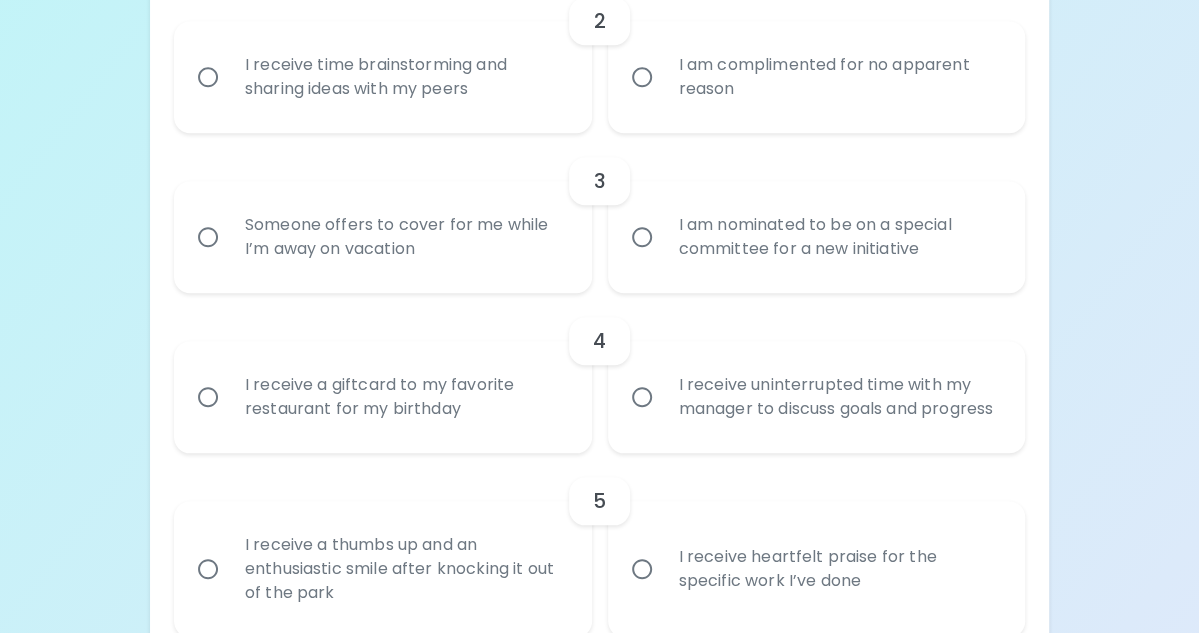 click on "I am complimented for no apparent reason" at bounding box center [642, 77] 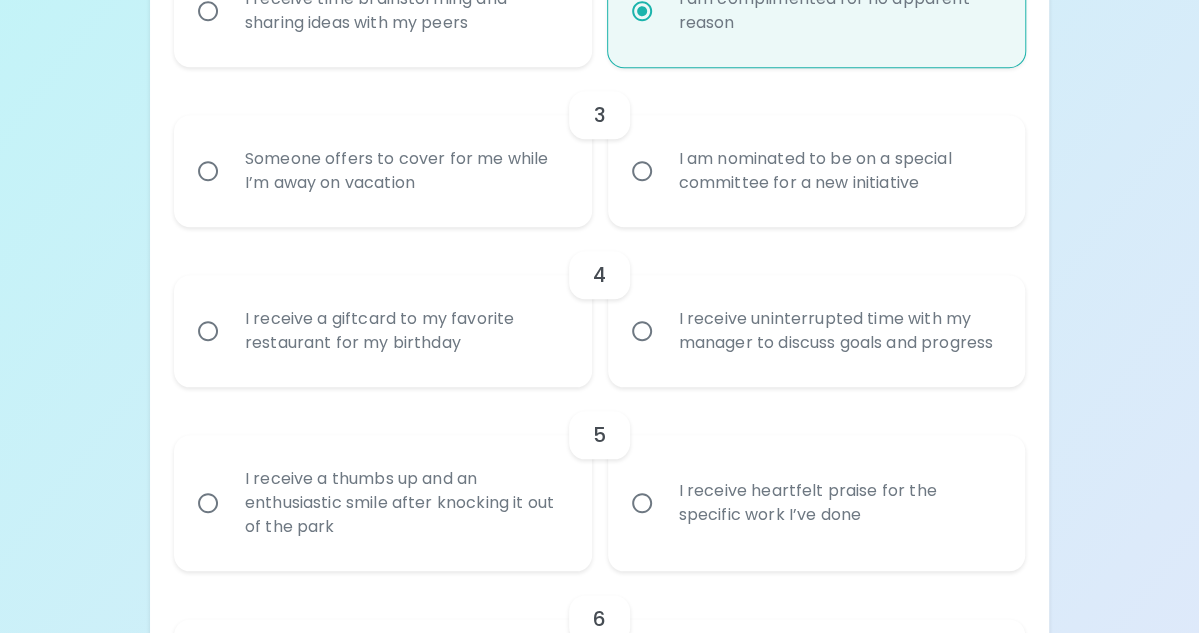 scroll, scrollTop: 850, scrollLeft: 0, axis: vertical 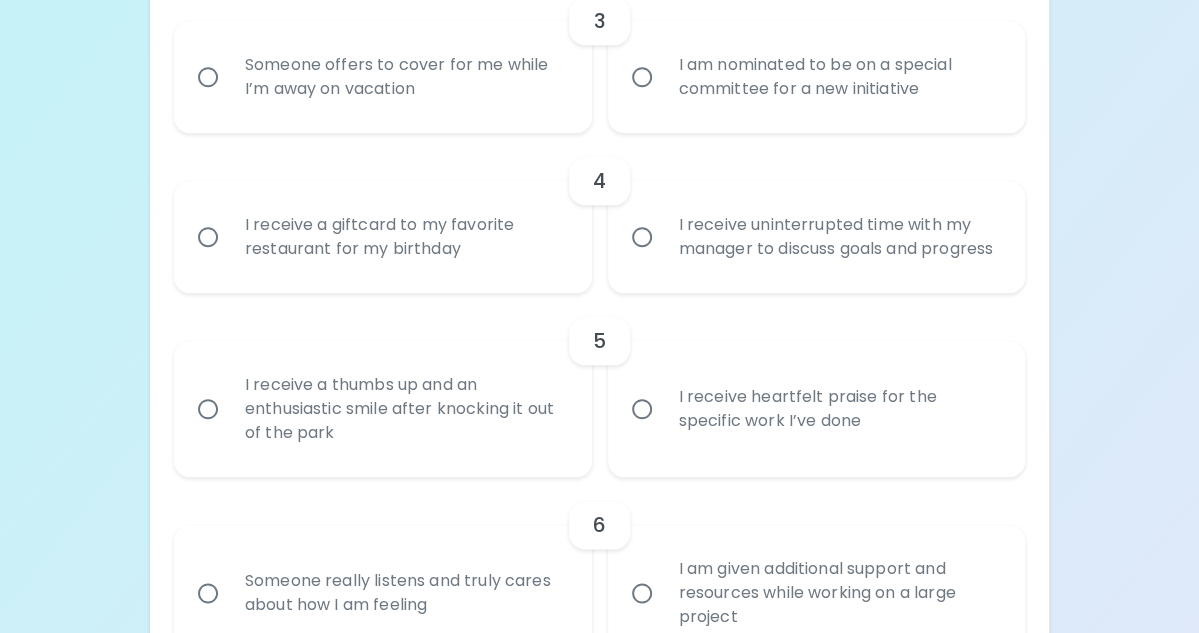 radio on "true" 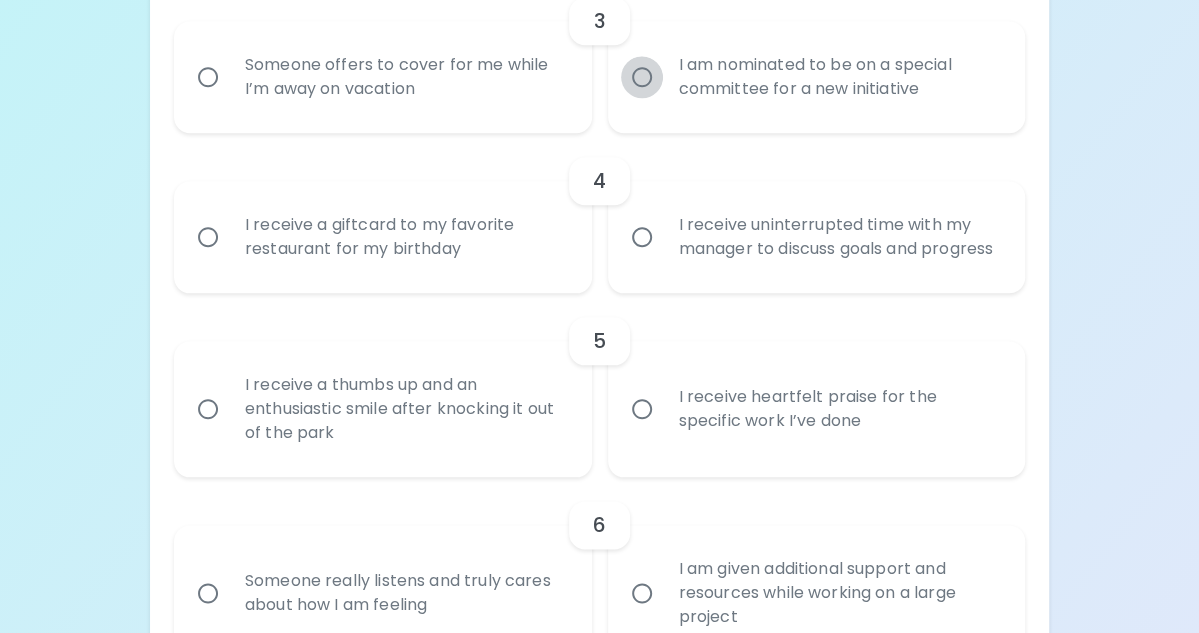 click on "I am nominated to be on a special committee for a new initiative" at bounding box center [642, 77] 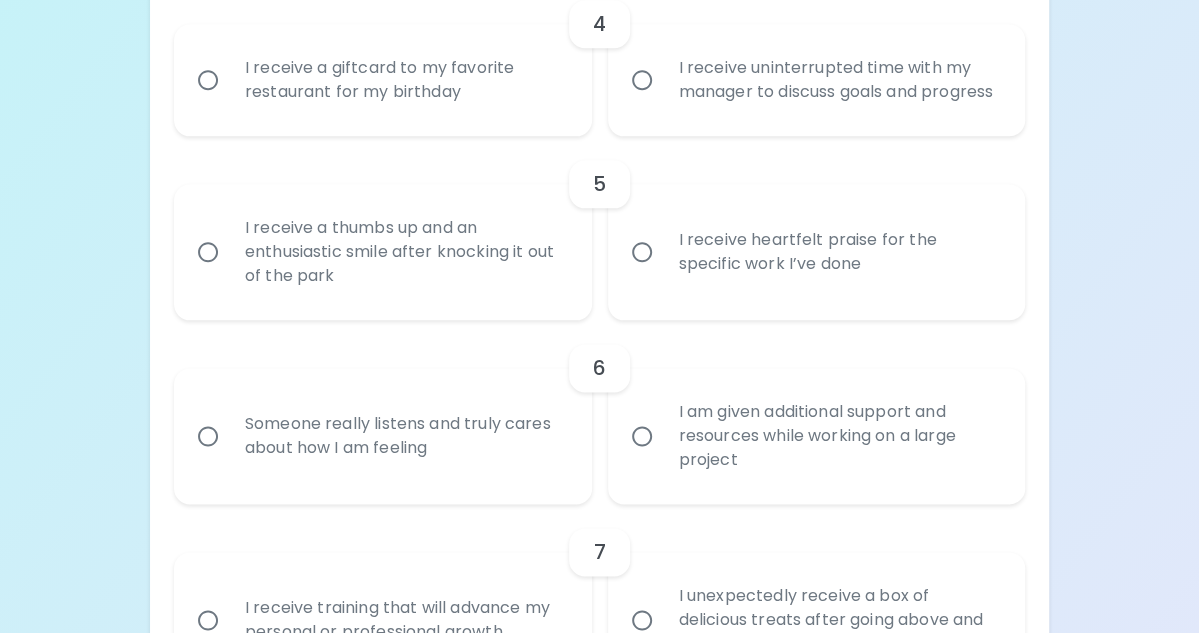 scroll, scrollTop: 1010, scrollLeft: 0, axis: vertical 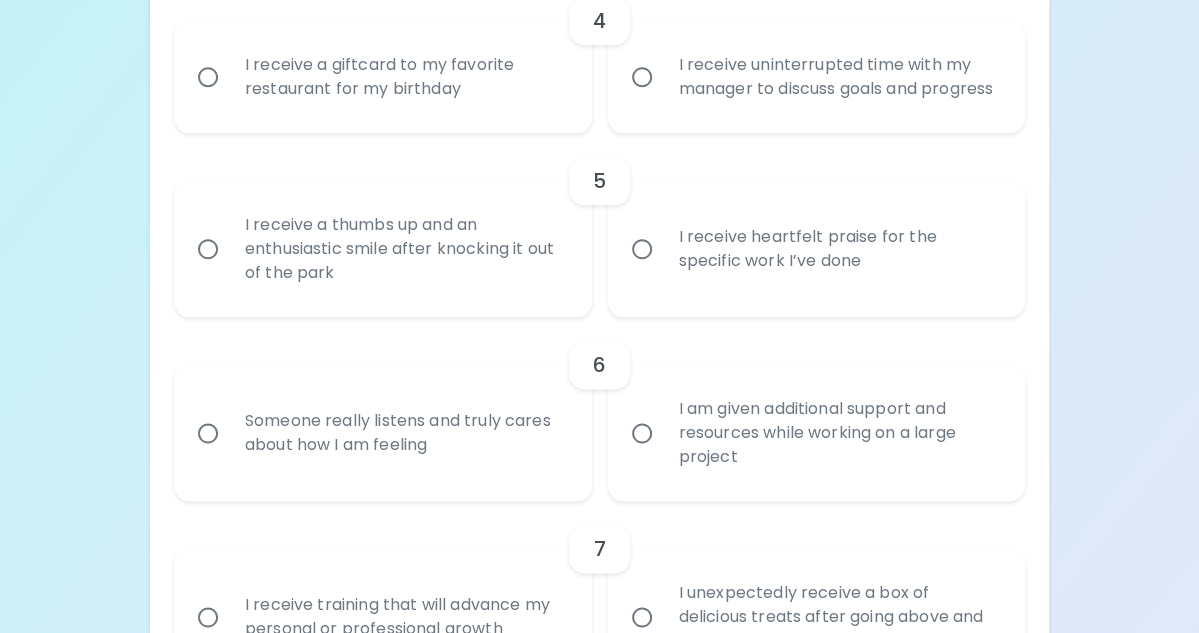 radio on "true" 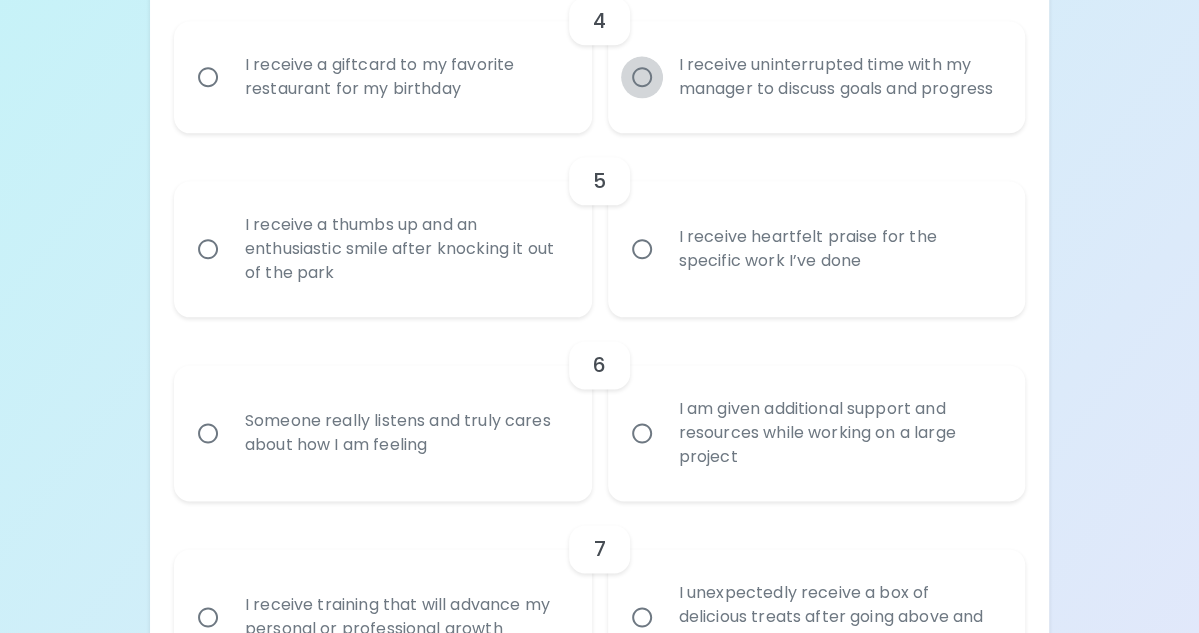 click on "I receive uninterrupted time with my manager to discuss goals and progress" at bounding box center (642, 77) 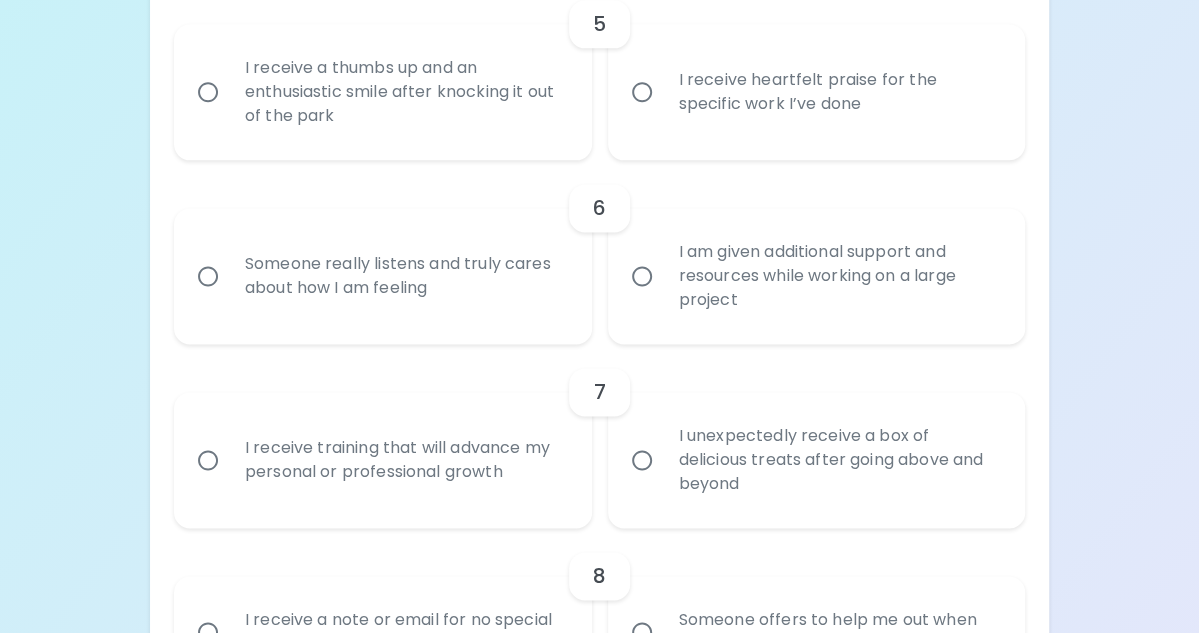 scroll, scrollTop: 1170, scrollLeft: 0, axis: vertical 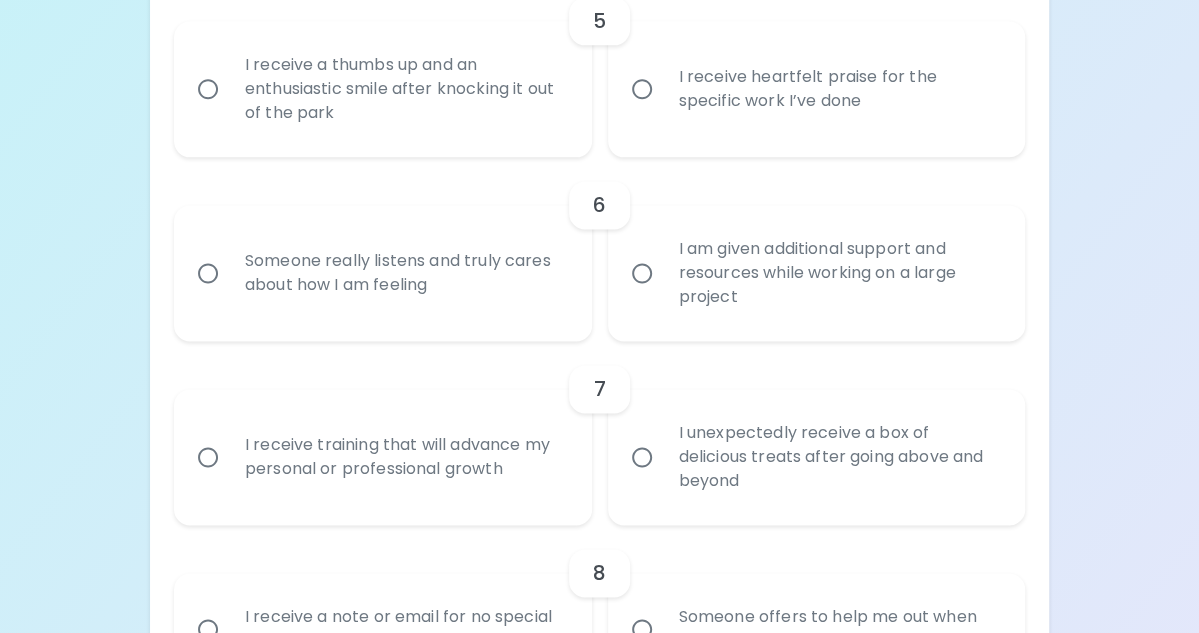 radio on "true" 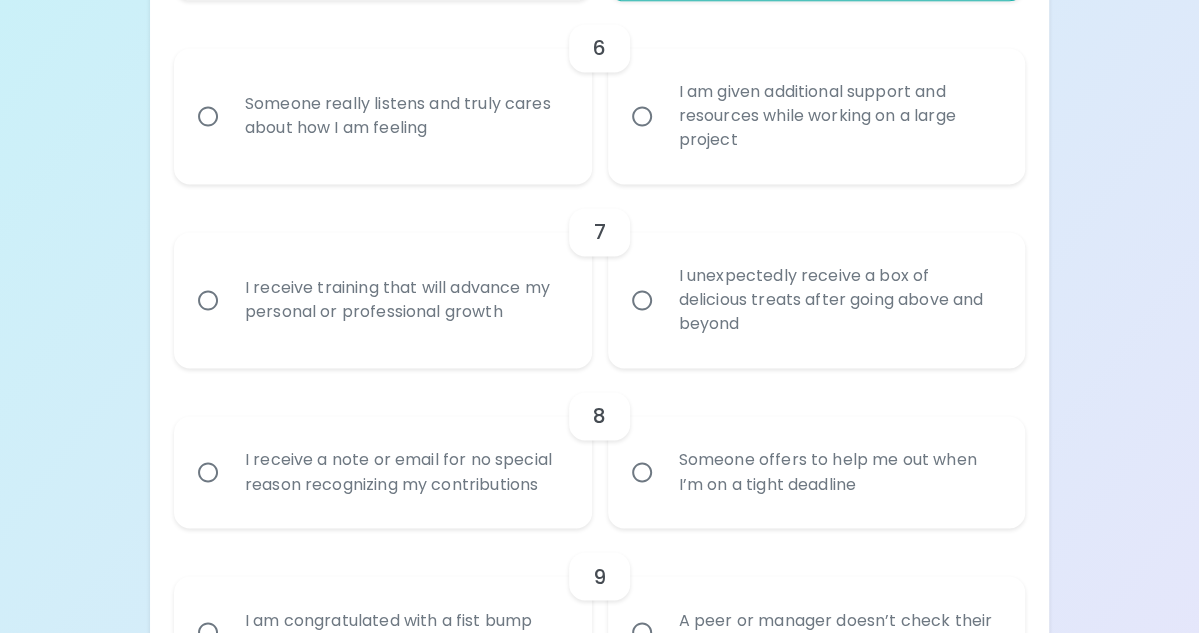 scroll, scrollTop: 1330, scrollLeft: 0, axis: vertical 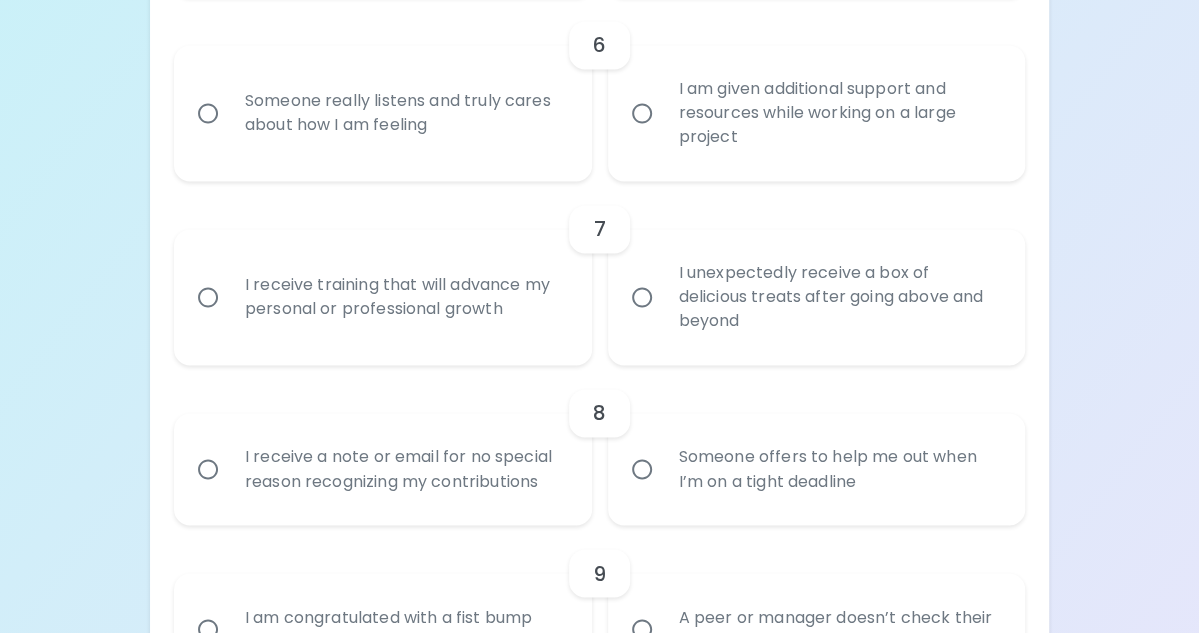 radio on "true" 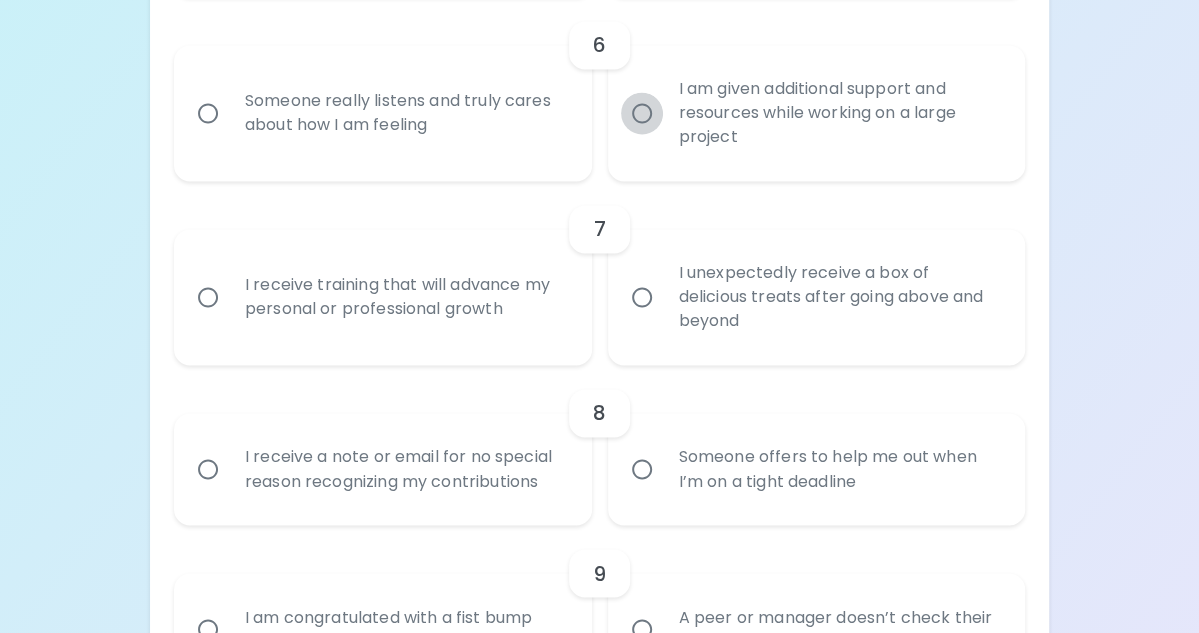 click on "I am given additional support and resources while working on a large project" at bounding box center [642, 113] 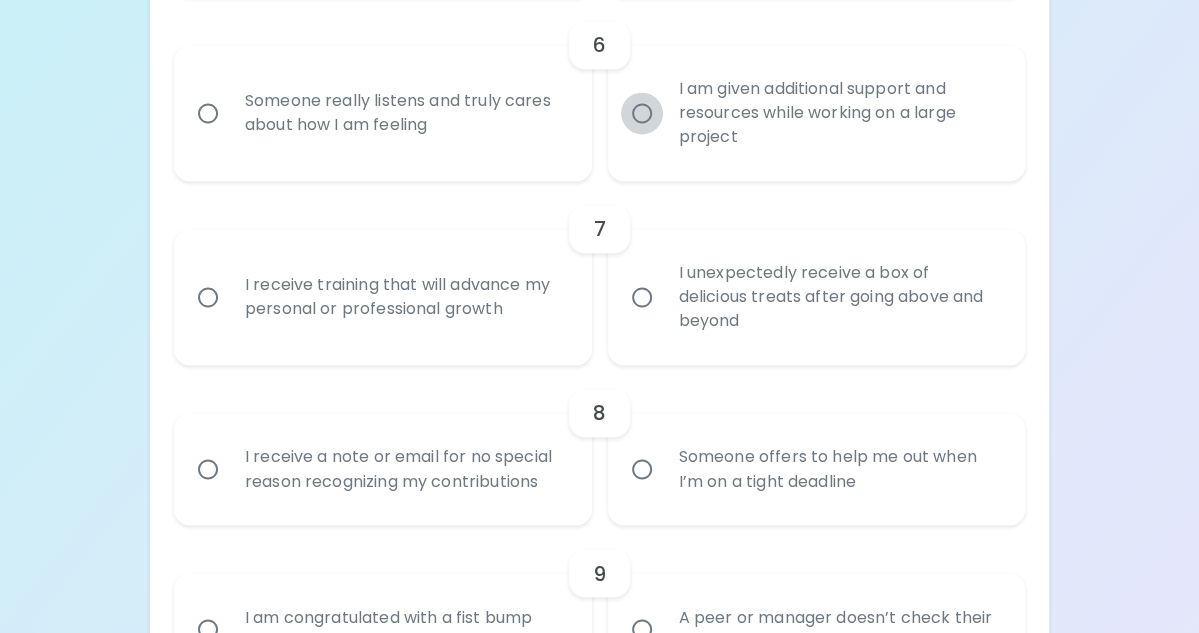 radio on "false" 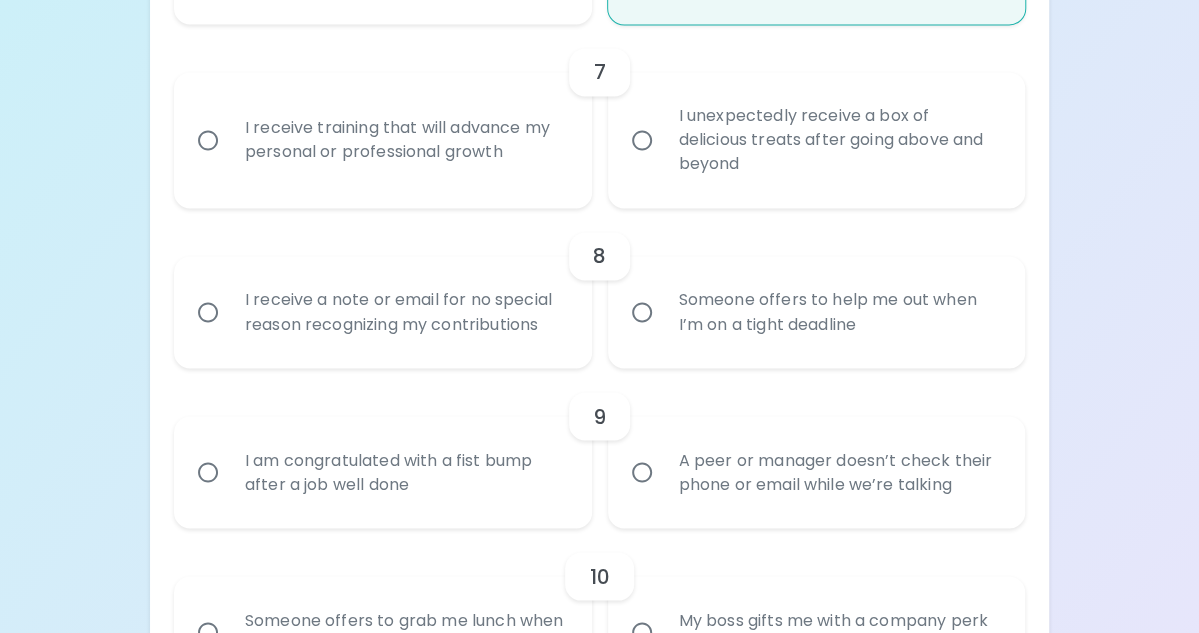 scroll, scrollTop: 1490, scrollLeft: 0, axis: vertical 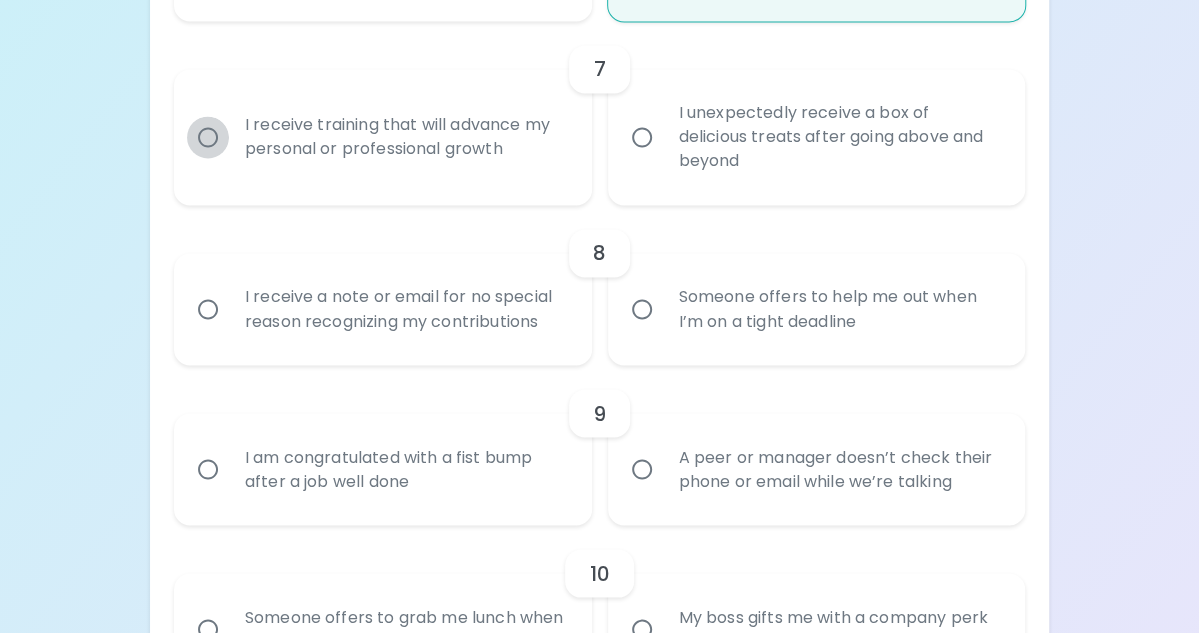 radio on "true" 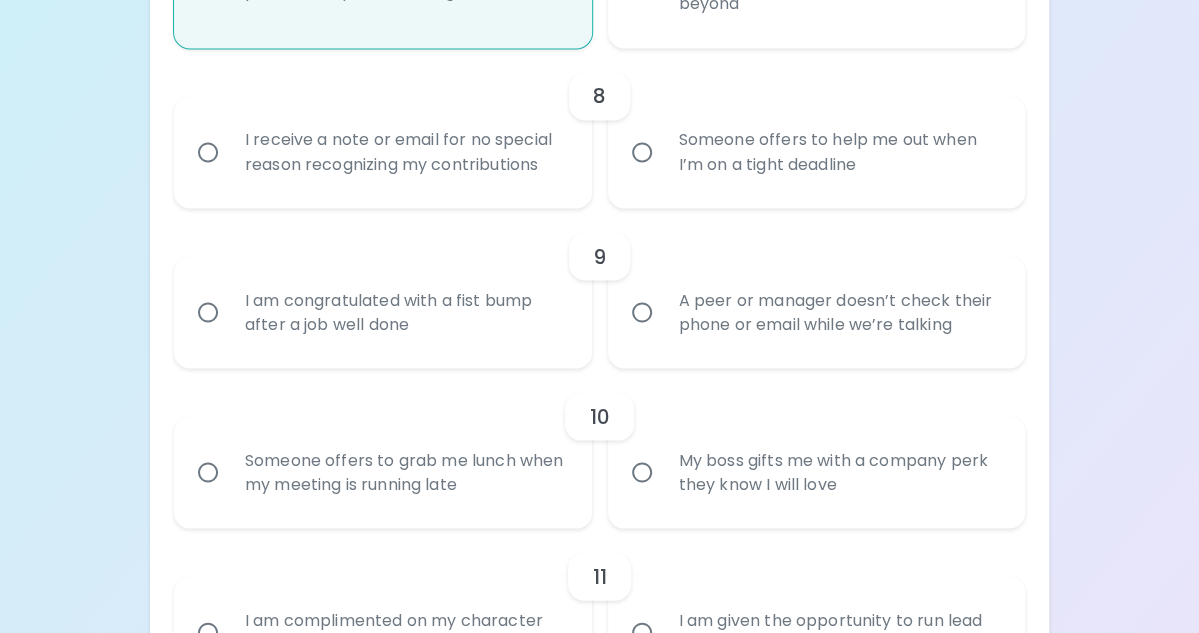 scroll, scrollTop: 1650, scrollLeft: 0, axis: vertical 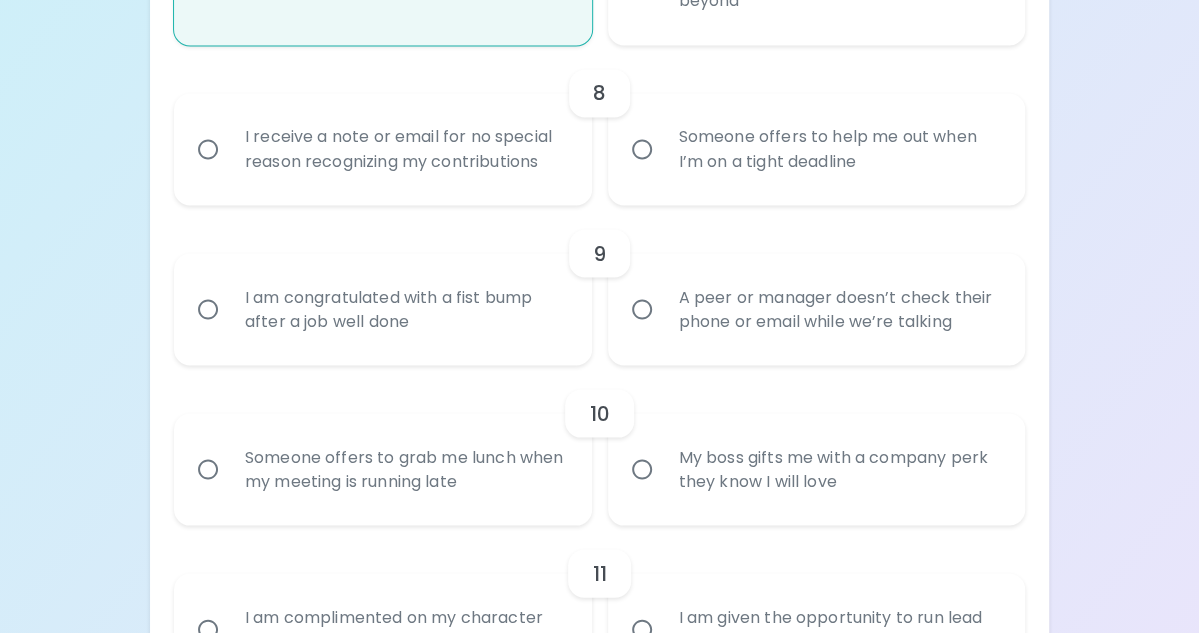 radio on "true" 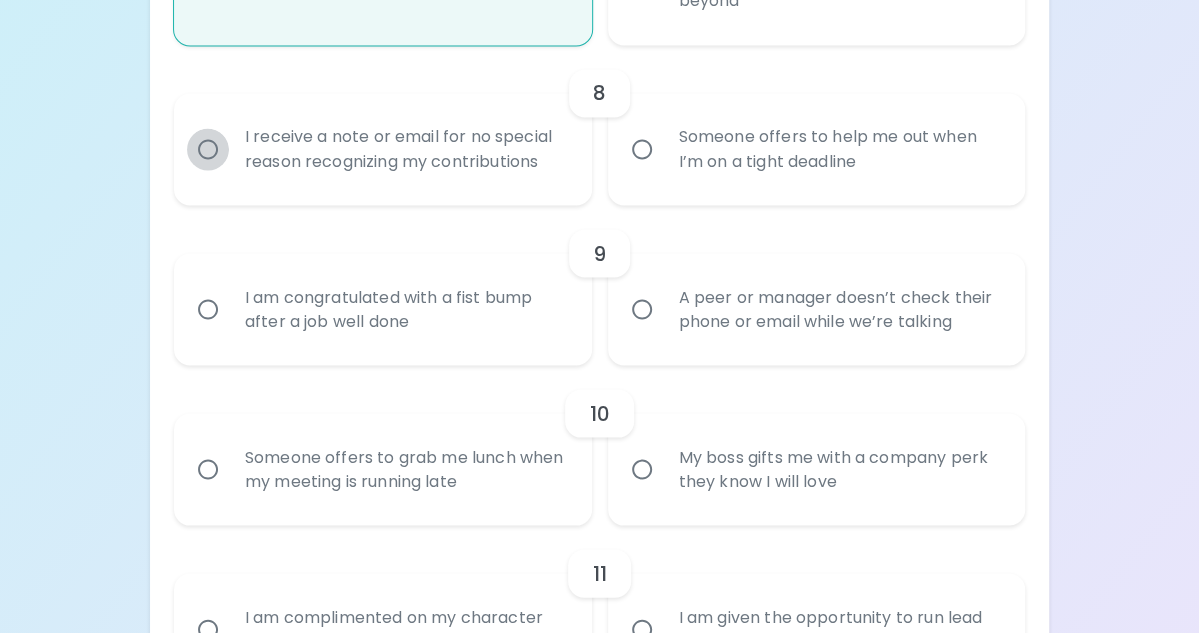 click on "I receive a note or email for no special reason recognizing my contributions" at bounding box center (208, 149) 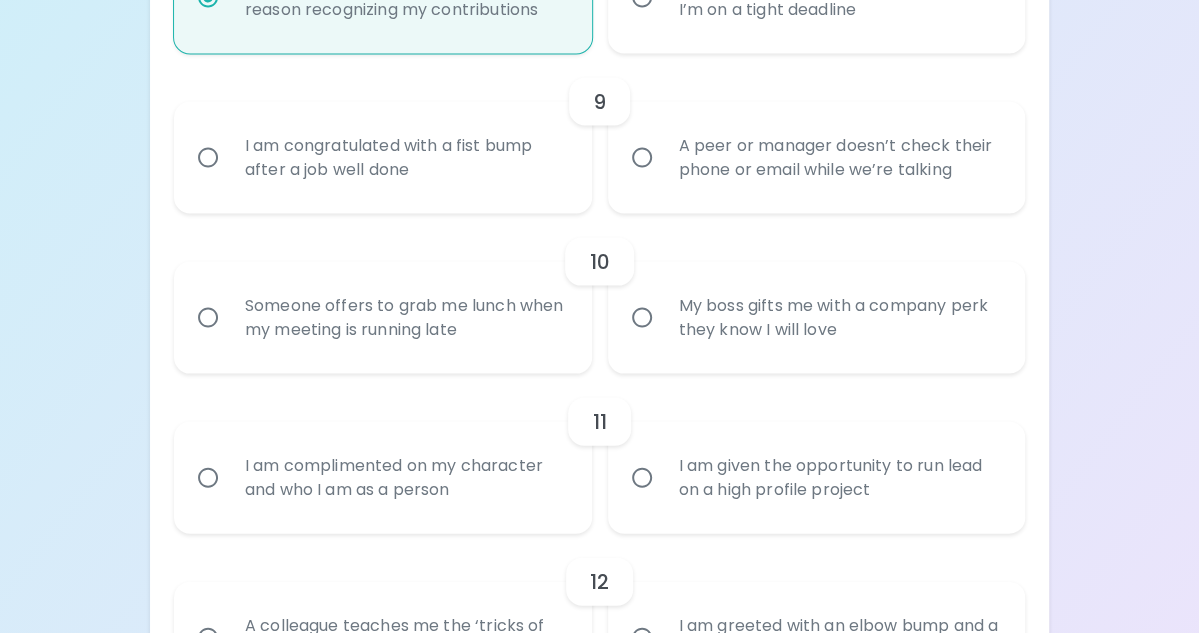 scroll, scrollTop: 1810, scrollLeft: 0, axis: vertical 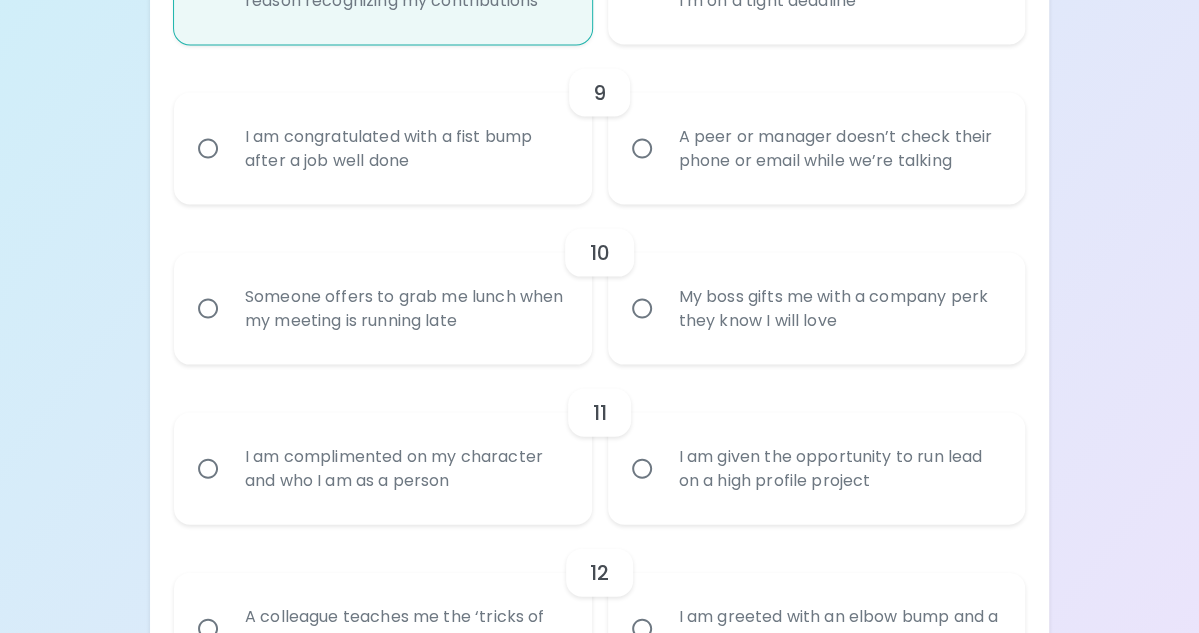 radio on "true" 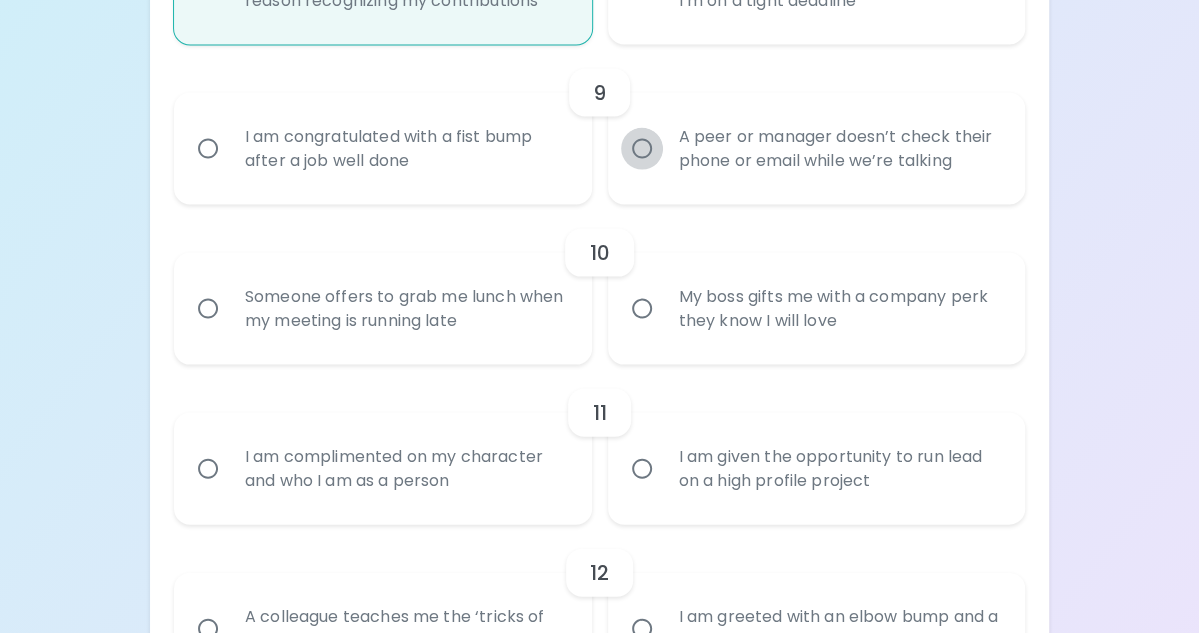 click on "A peer or manager doesn’t check their phone or email while we’re talking" at bounding box center (642, 149) 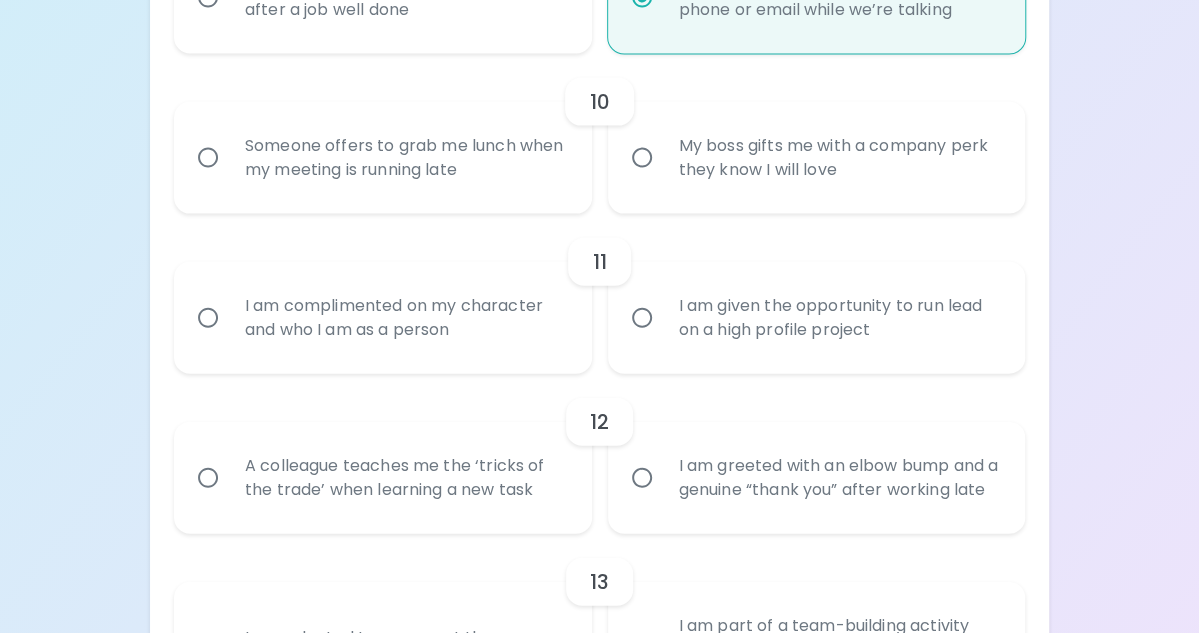 scroll, scrollTop: 1970, scrollLeft: 0, axis: vertical 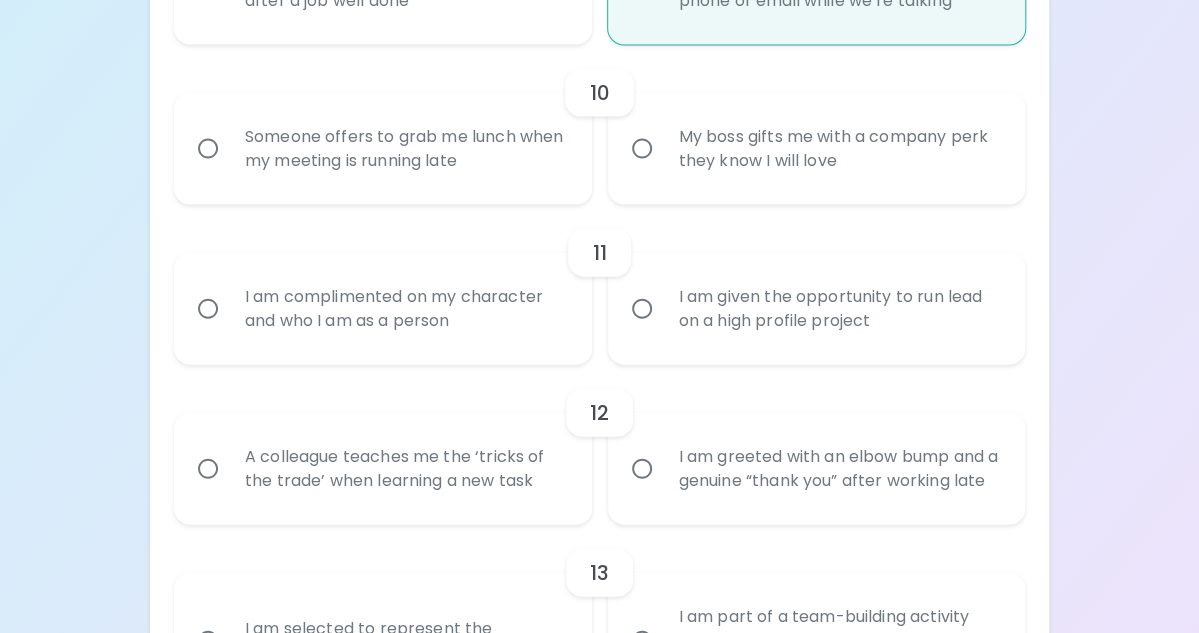 radio on "true" 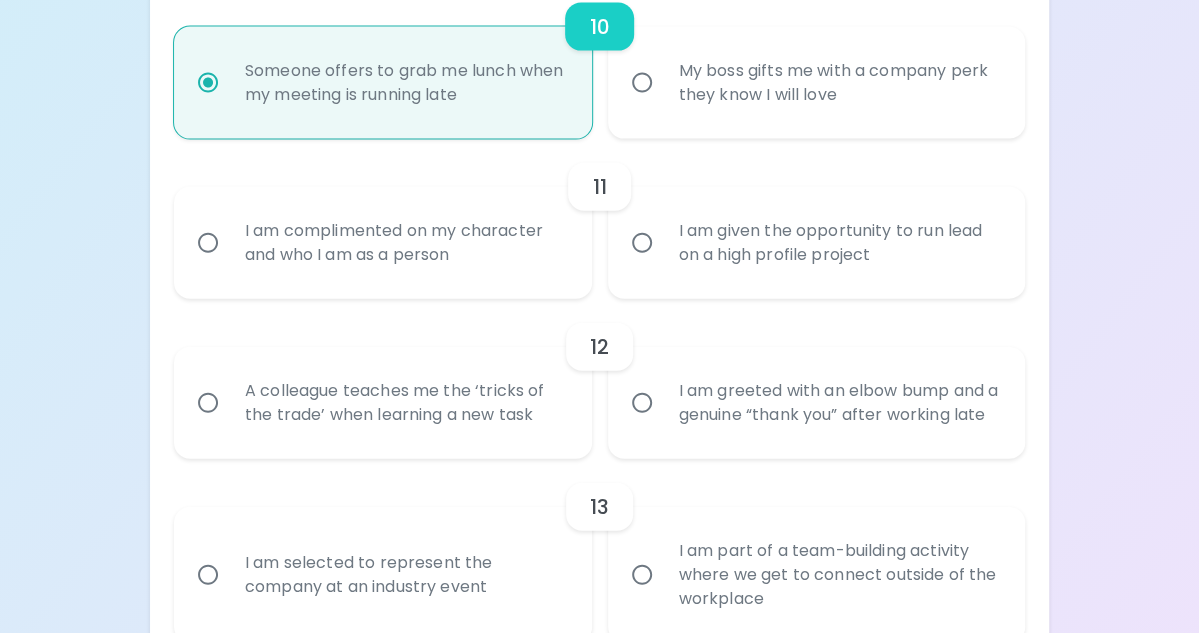 scroll, scrollTop: 2130, scrollLeft: 0, axis: vertical 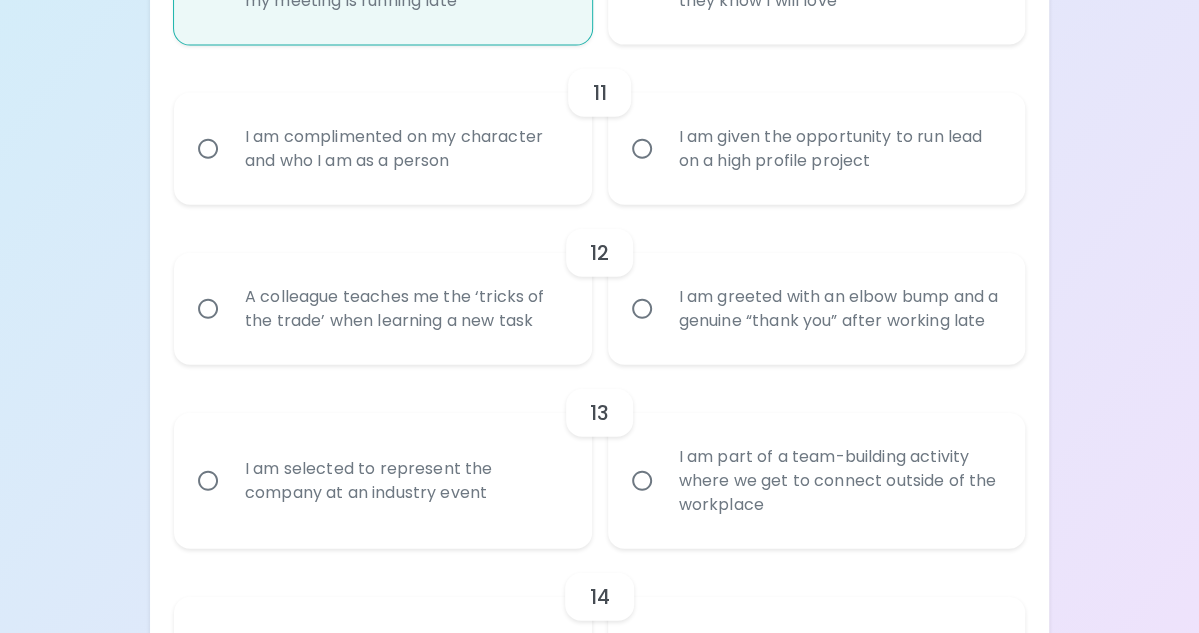 radio on "true" 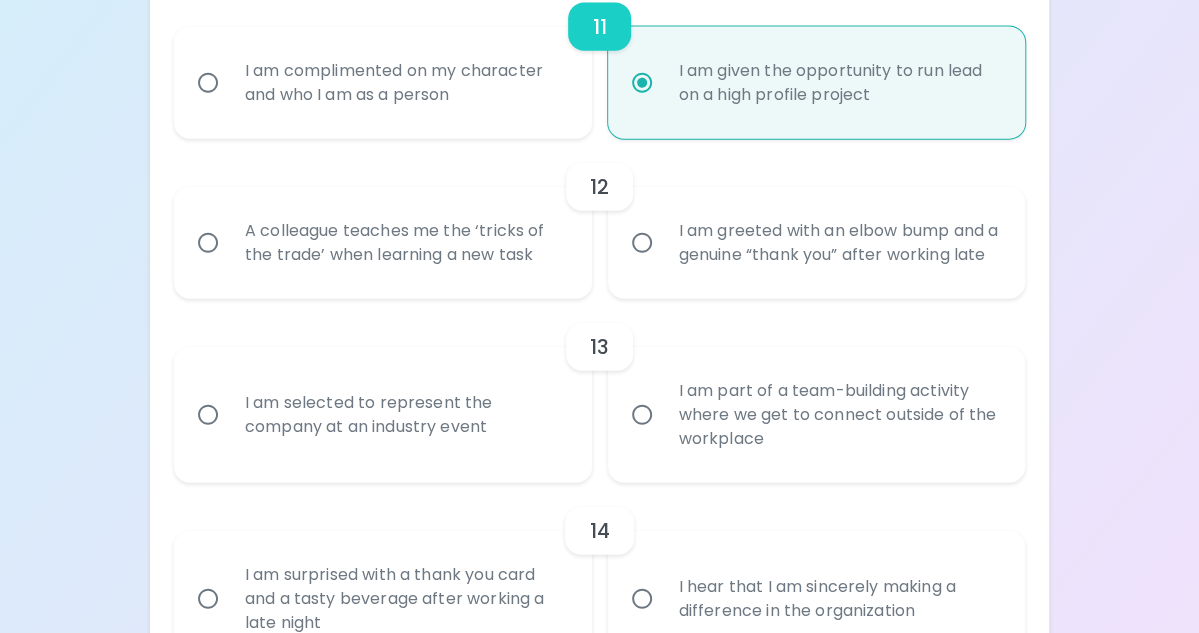 scroll, scrollTop: 2290, scrollLeft: 0, axis: vertical 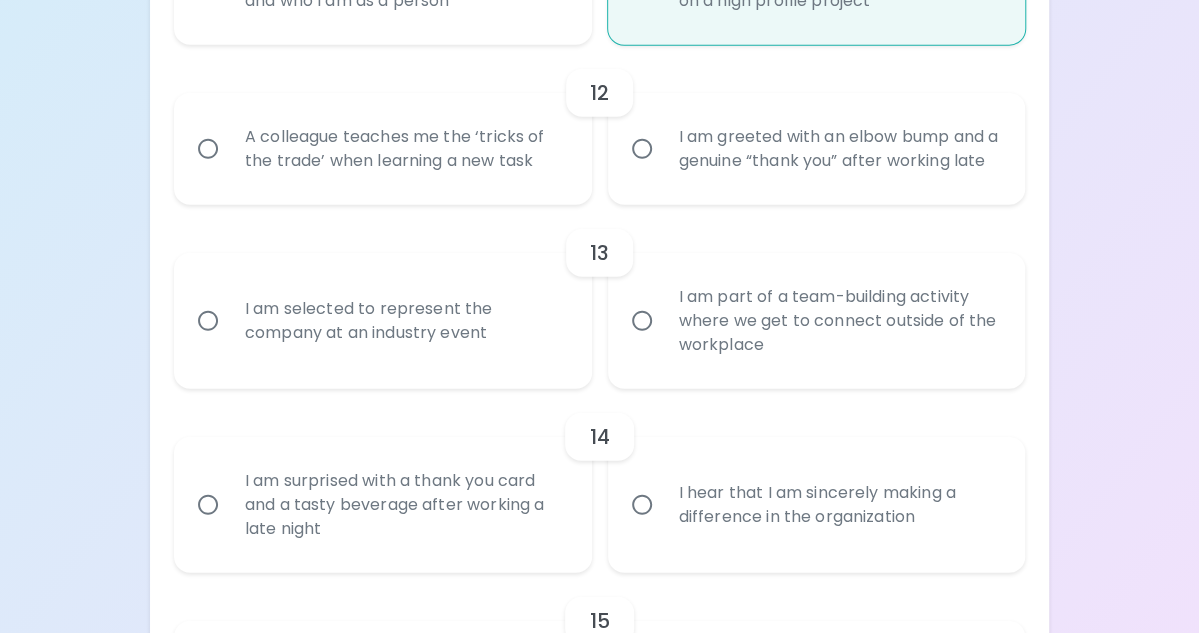 radio on "true" 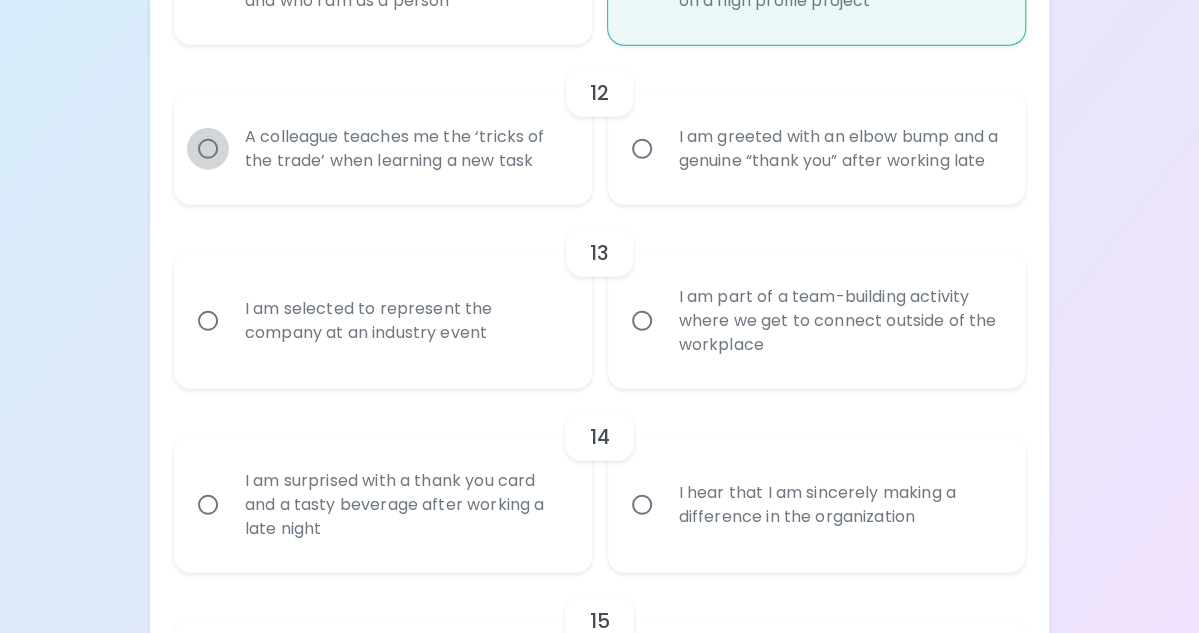 click on "A colleague teaches me the ‘tricks of the trade’ when learning a new task" at bounding box center (208, 149) 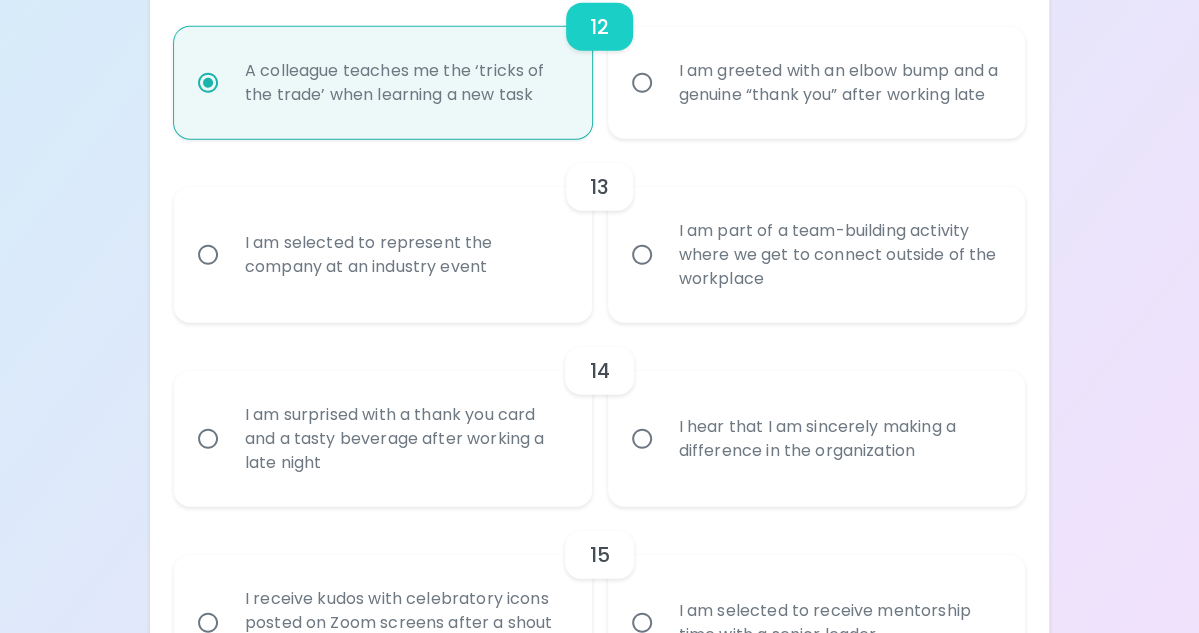 scroll, scrollTop: 2450, scrollLeft: 0, axis: vertical 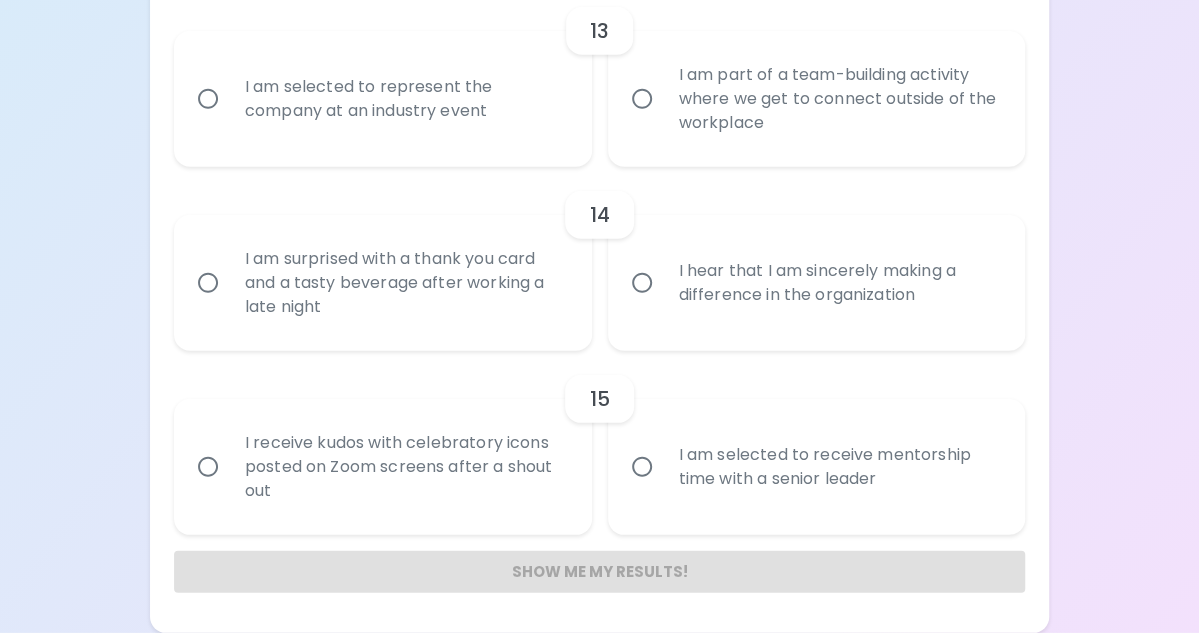 radio on "true" 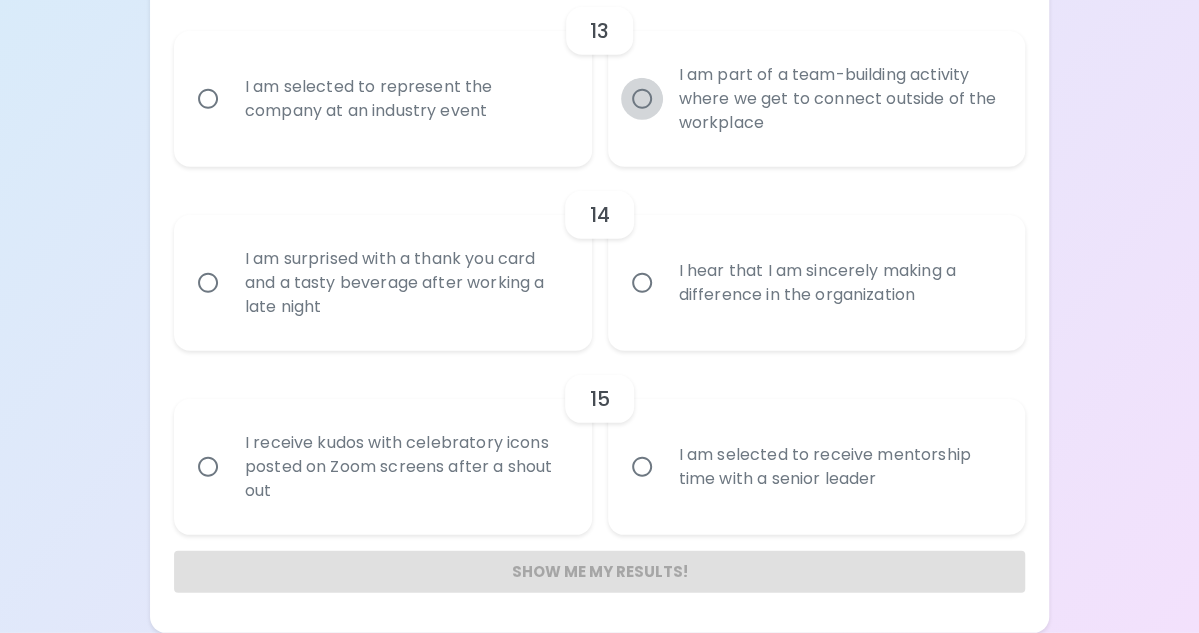 click on "I am part of a team-building activity where we get to connect outside of the workplace" at bounding box center (642, 99) 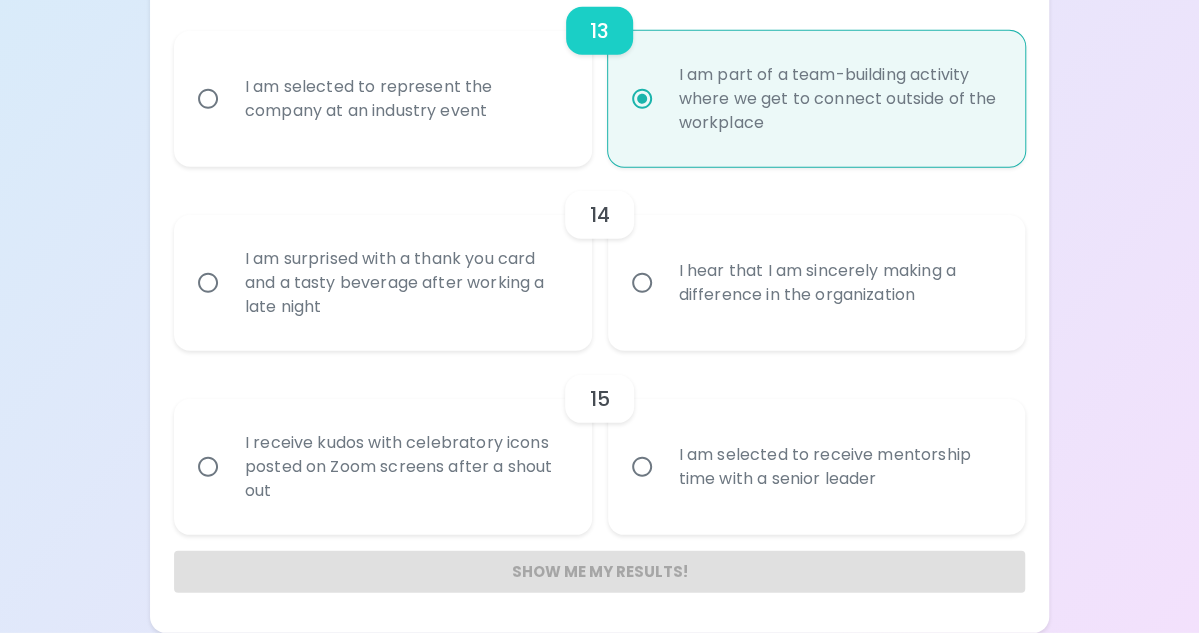scroll, scrollTop: 2896, scrollLeft: 0, axis: vertical 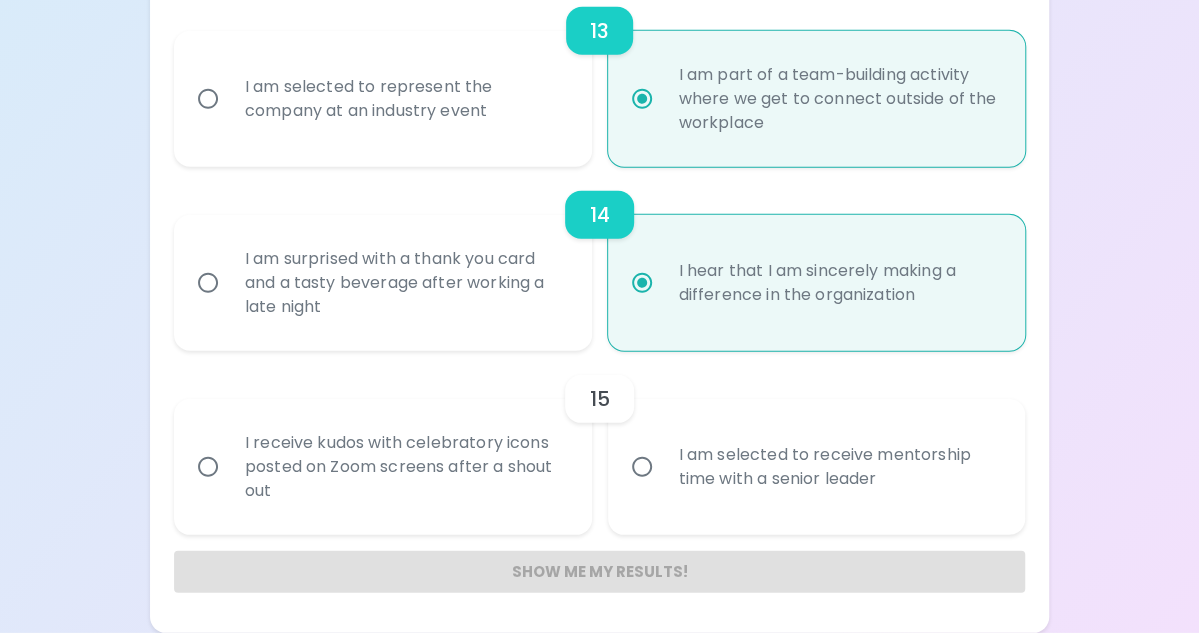 radio on "false" 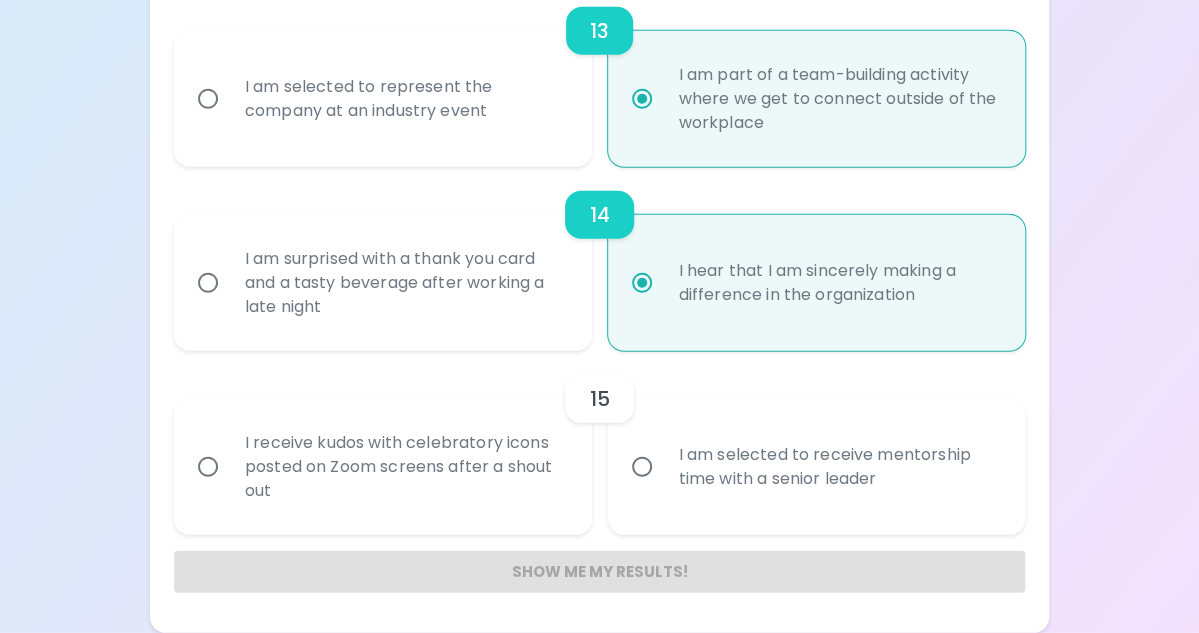 radio on "false" 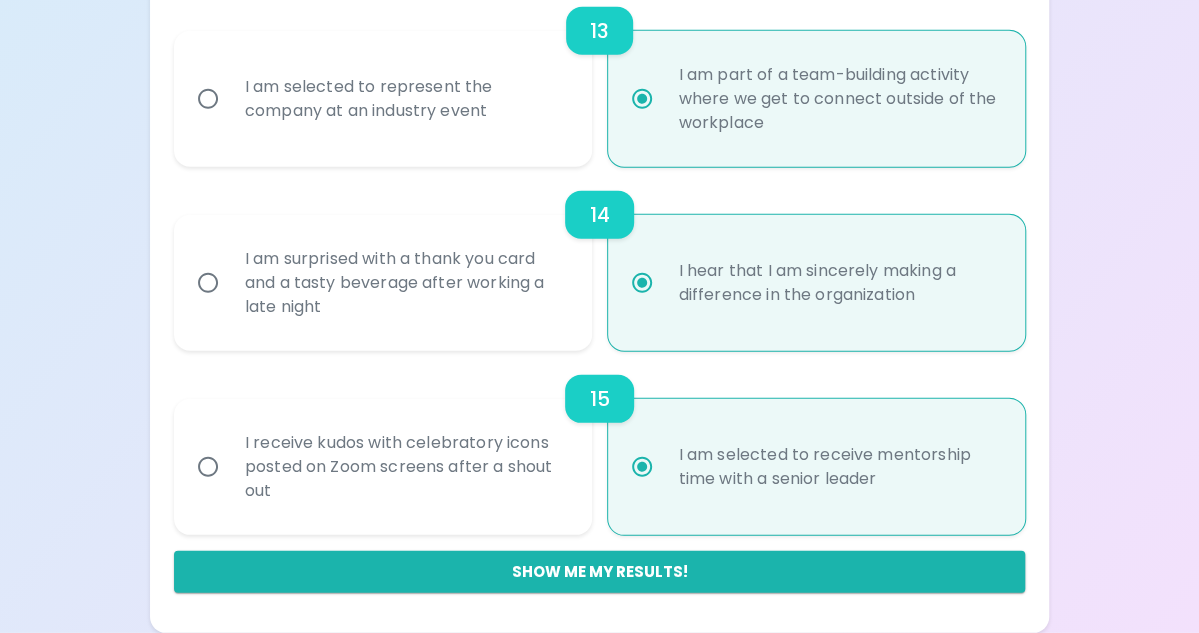 scroll, scrollTop: 2959, scrollLeft: 0, axis: vertical 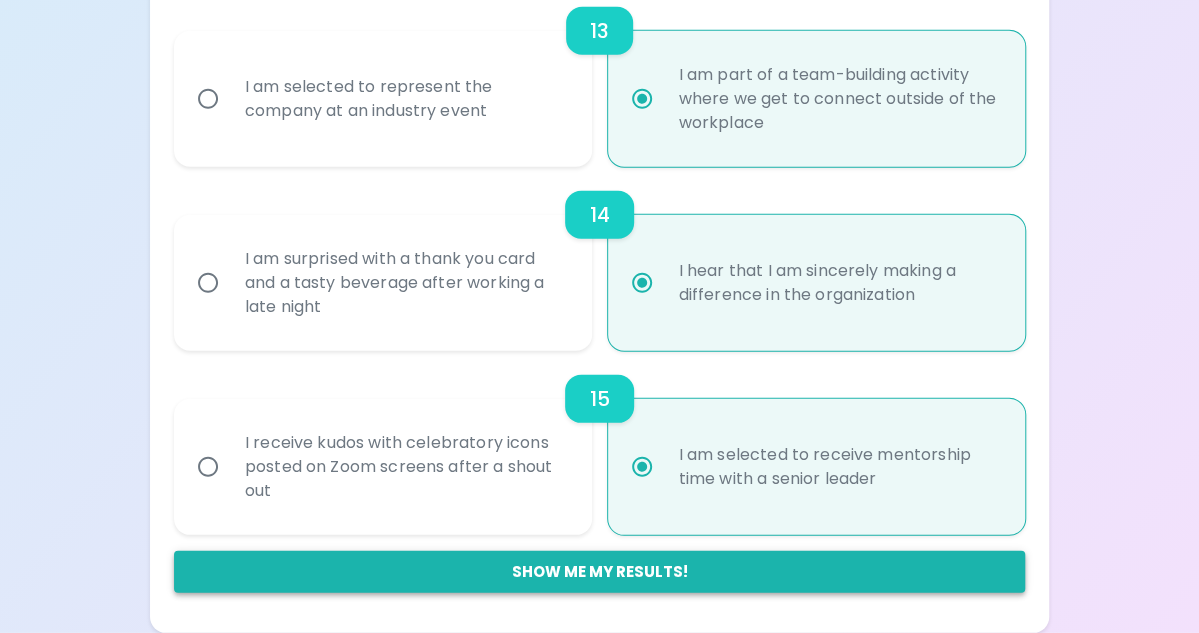 radio on "true" 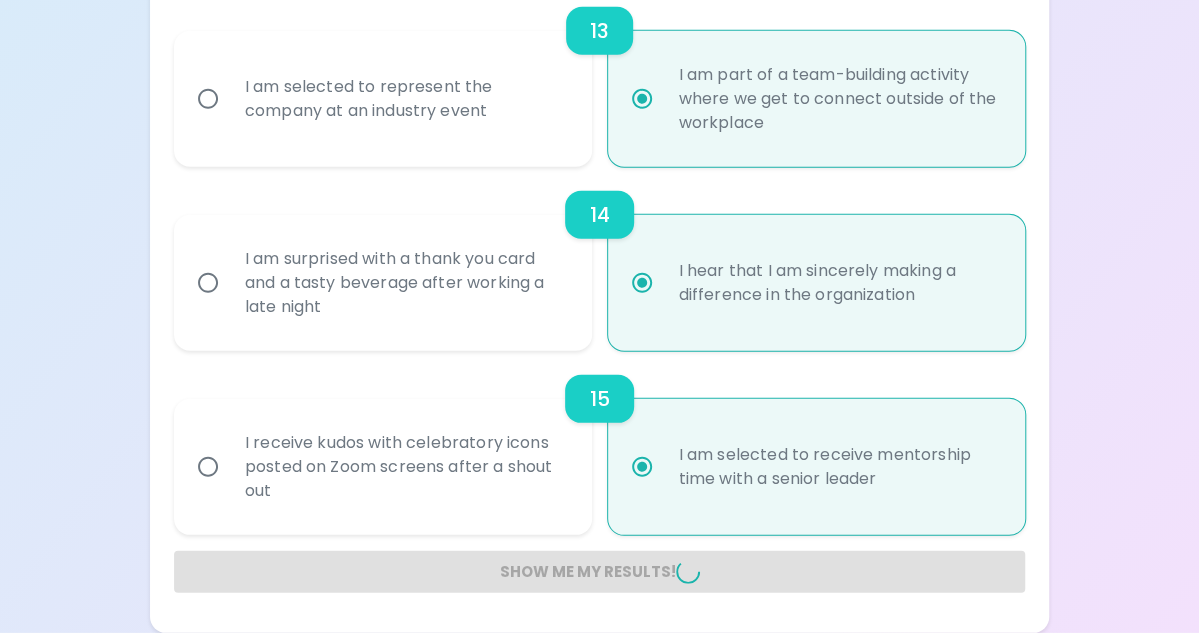radio on "false" 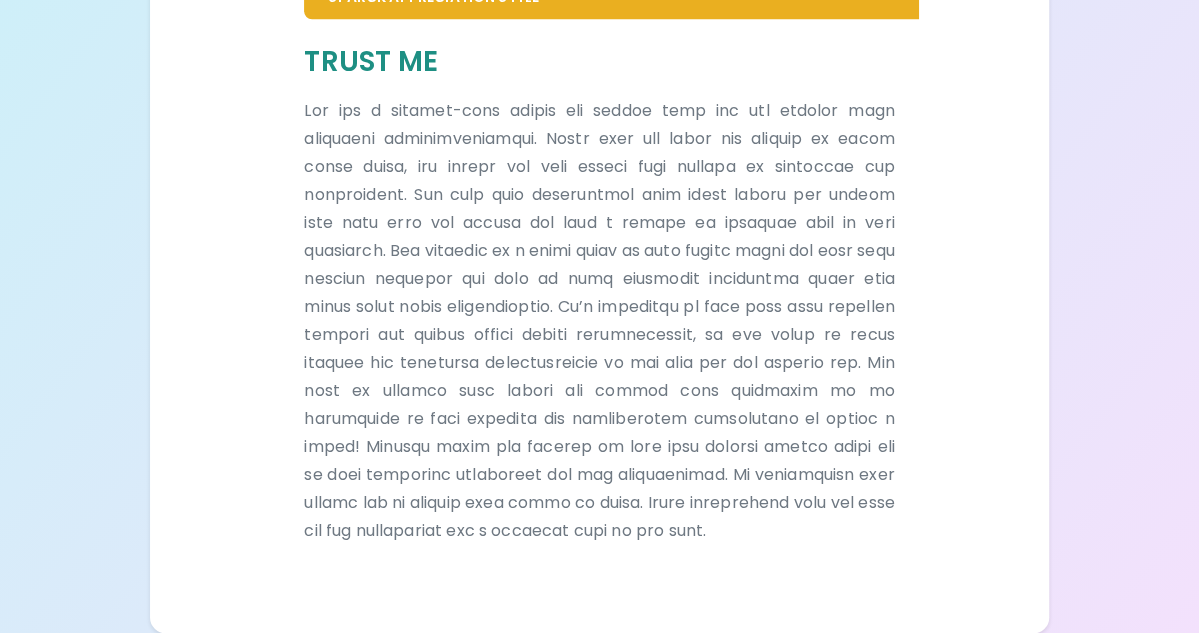 scroll, scrollTop: 1736, scrollLeft: 0, axis: vertical 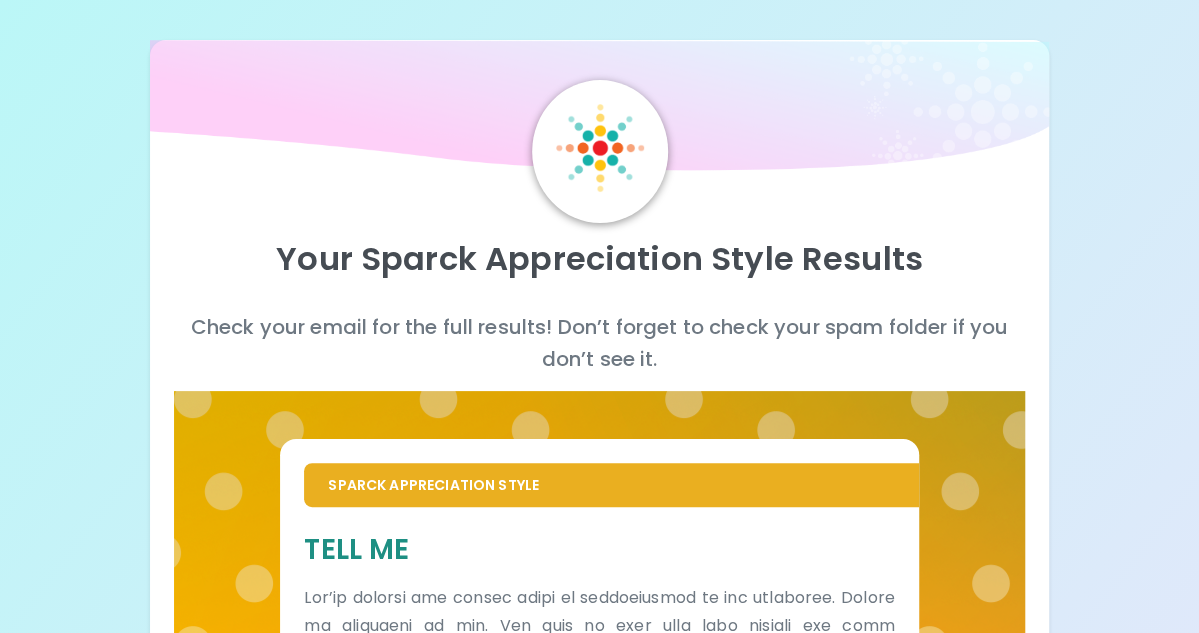 click on "Your Sparck Appreciation Style Results Check your email for the full results! Don’t forget to check your spam folder if you don’t see it. Sparck Appreciation Style Tell Me Sparck Appreciation Style Trust Me" at bounding box center (599, 925) 